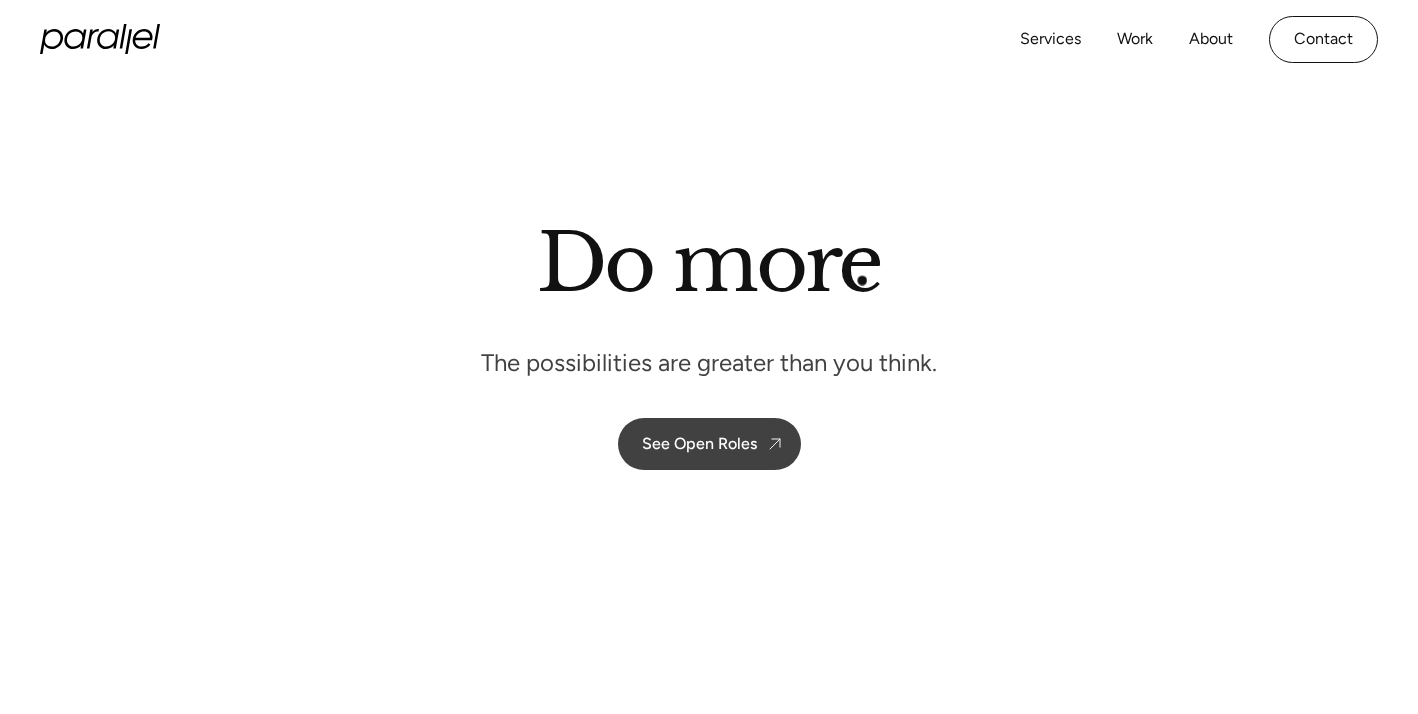 click on "See Open Roles" at bounding box center (709, 444) 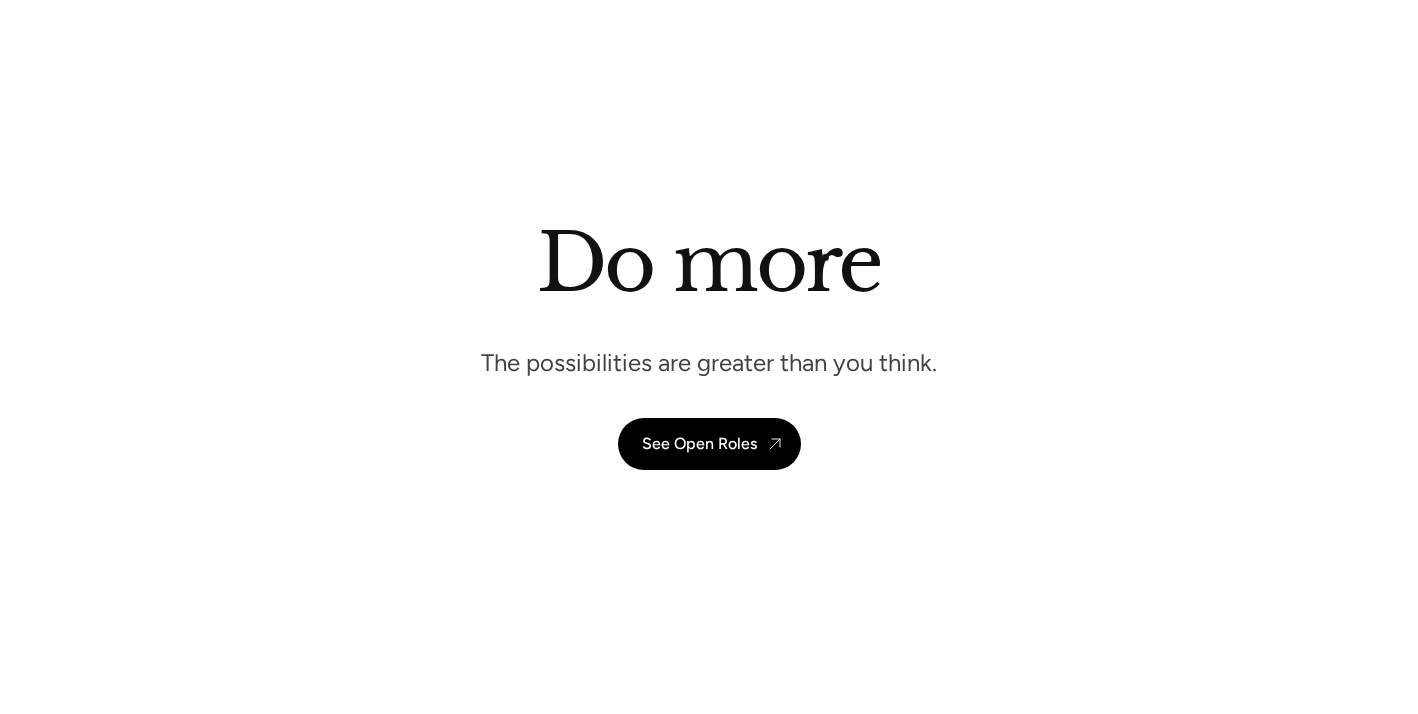 scroll, scrollTop: 5292, scrollLeft: 0, axis: vertical 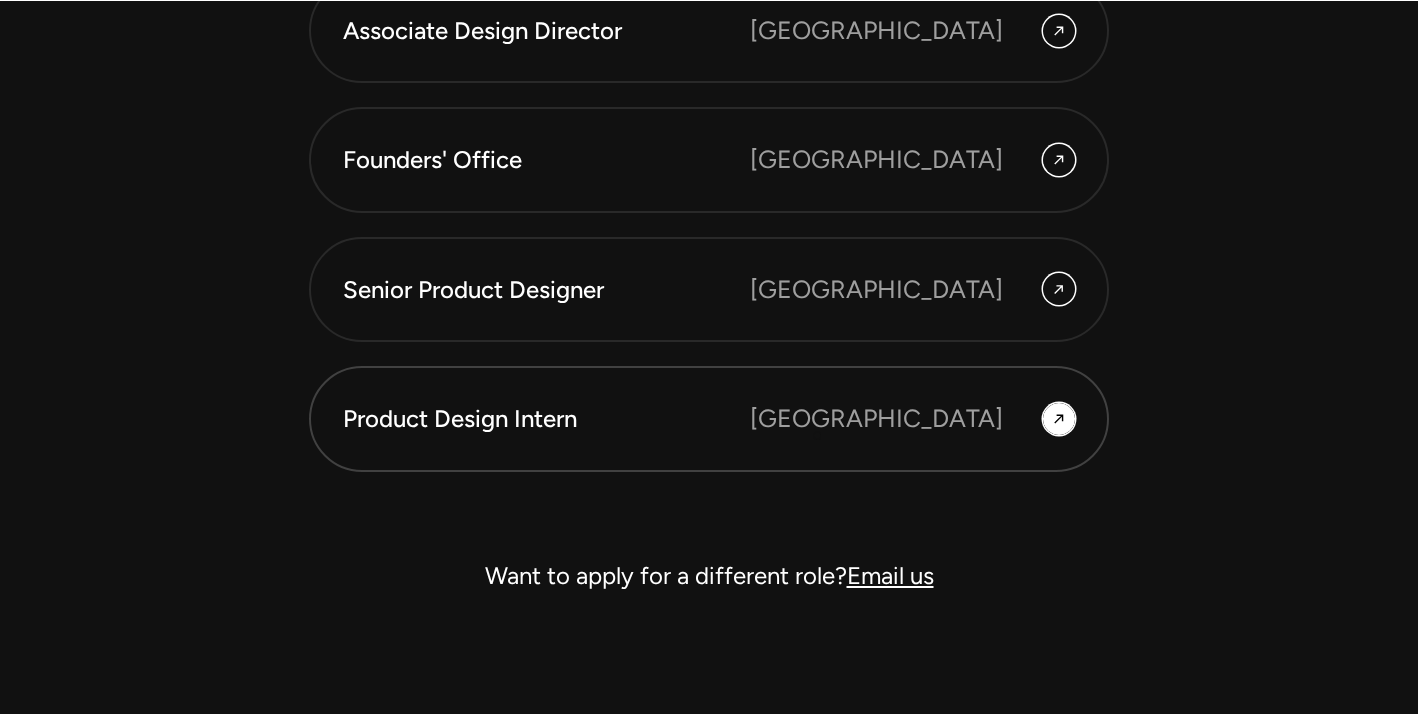 click on "Product Design Intern" at bounding box center [546, 419] 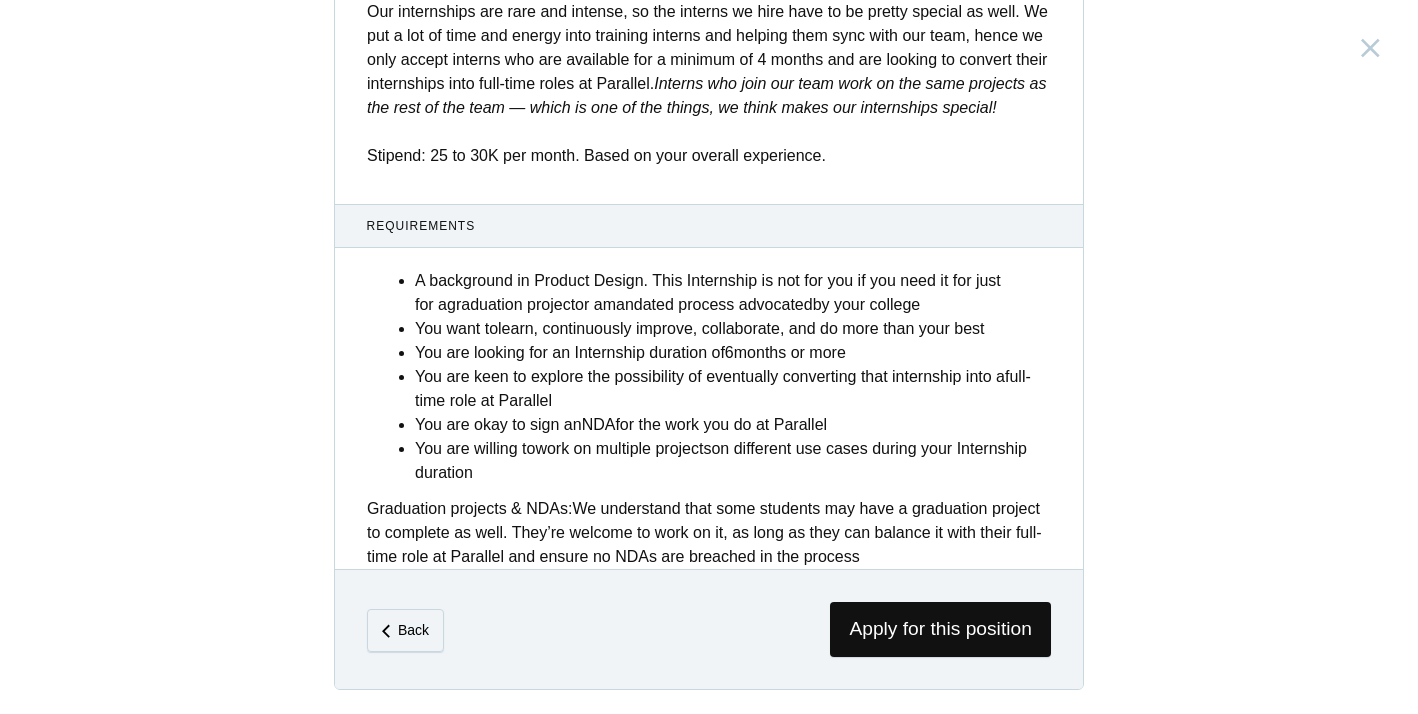 scroll, scrollTop: 824, scrollLeft: 0, axis: vertical 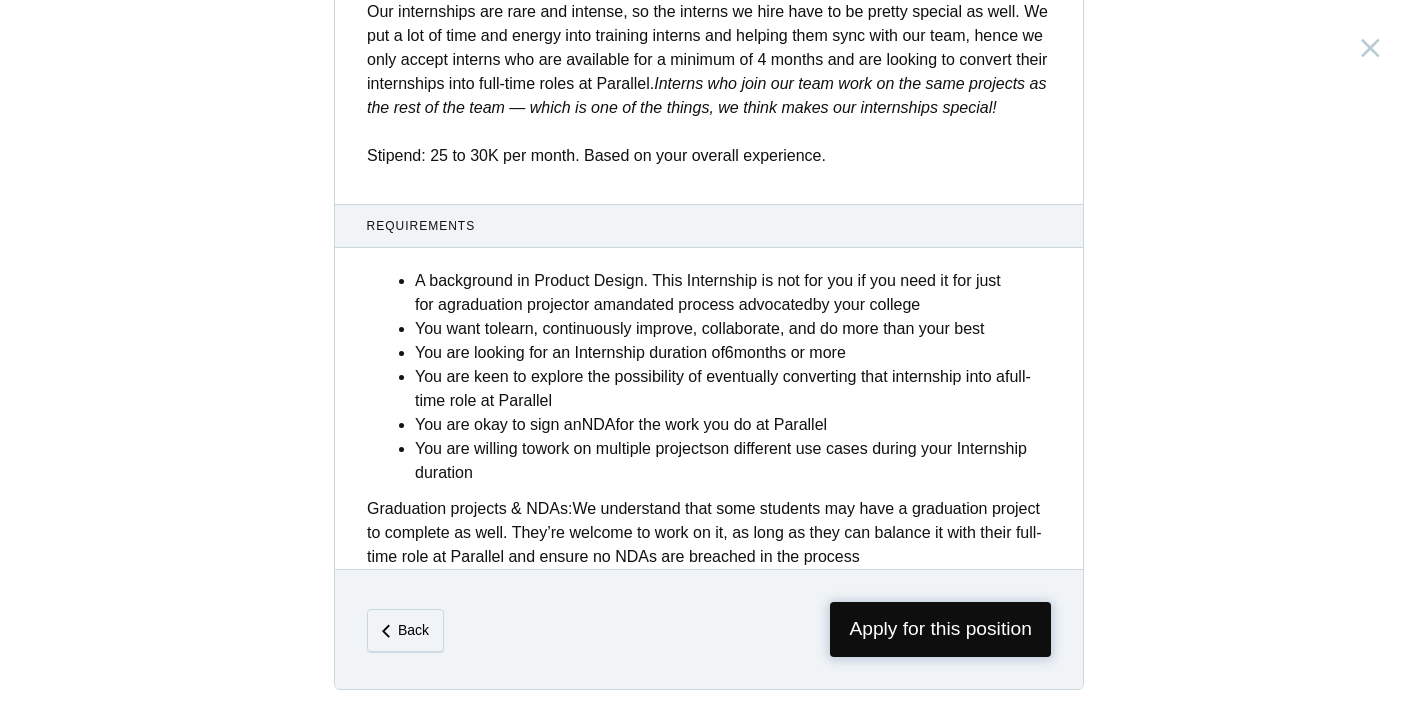 click on "Apply for this position" at bounding box center (940, 629) 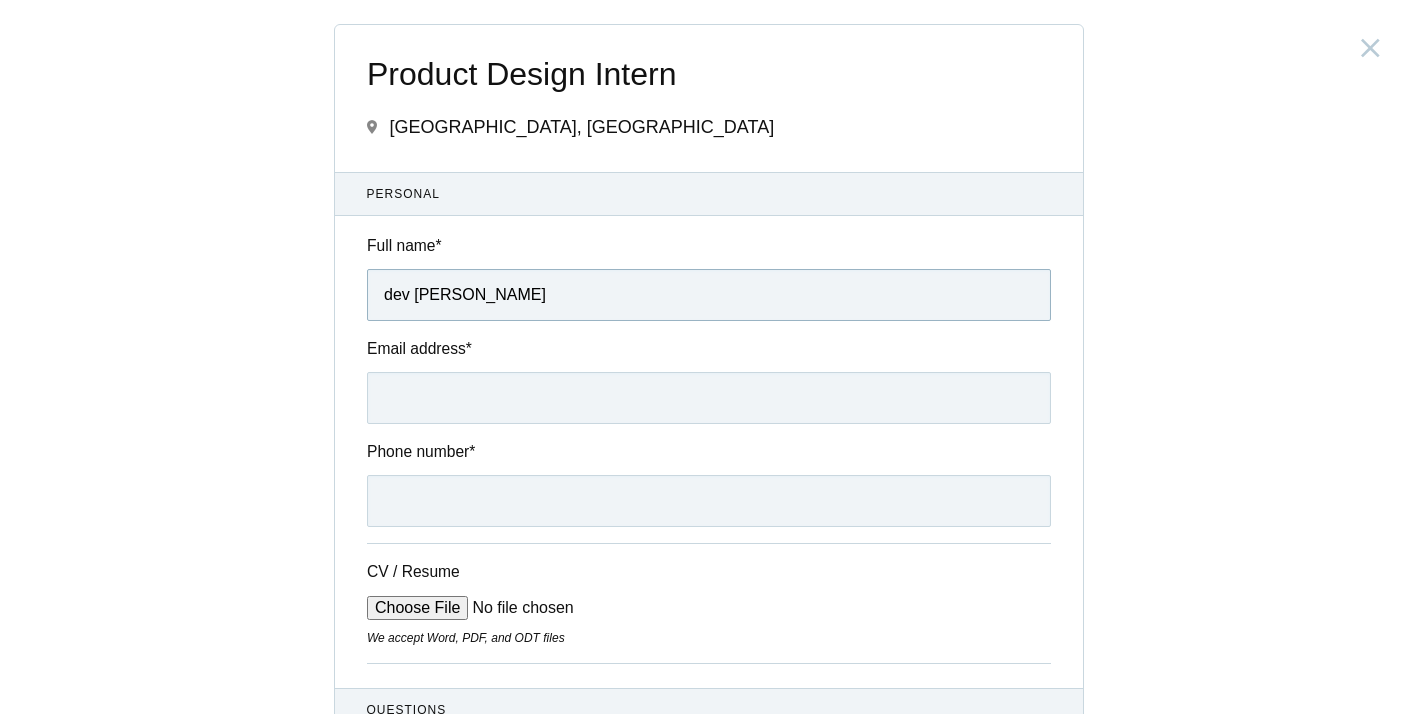 click on "dev Mayur Mange" at bounding box center (709, 295) 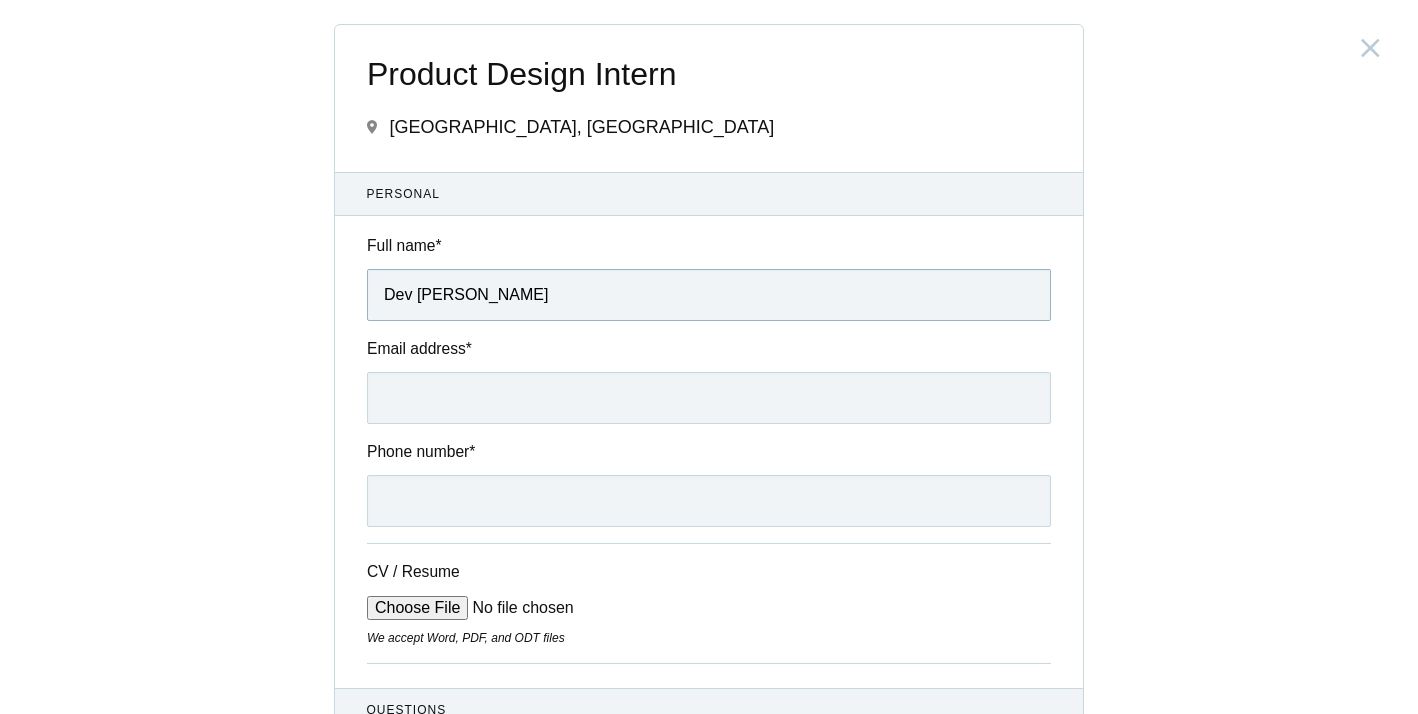 type on "Dev Mayur Mange" 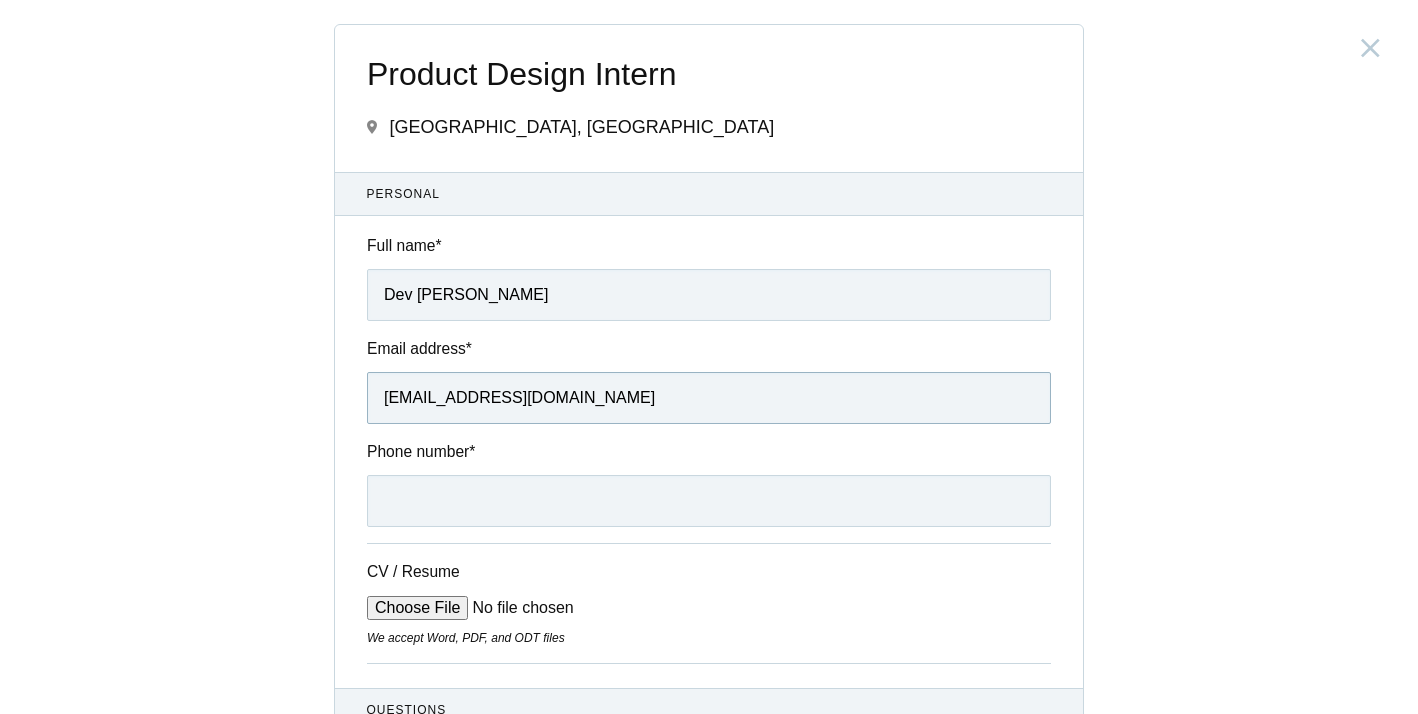 type on "devdezigns@outlook.com" 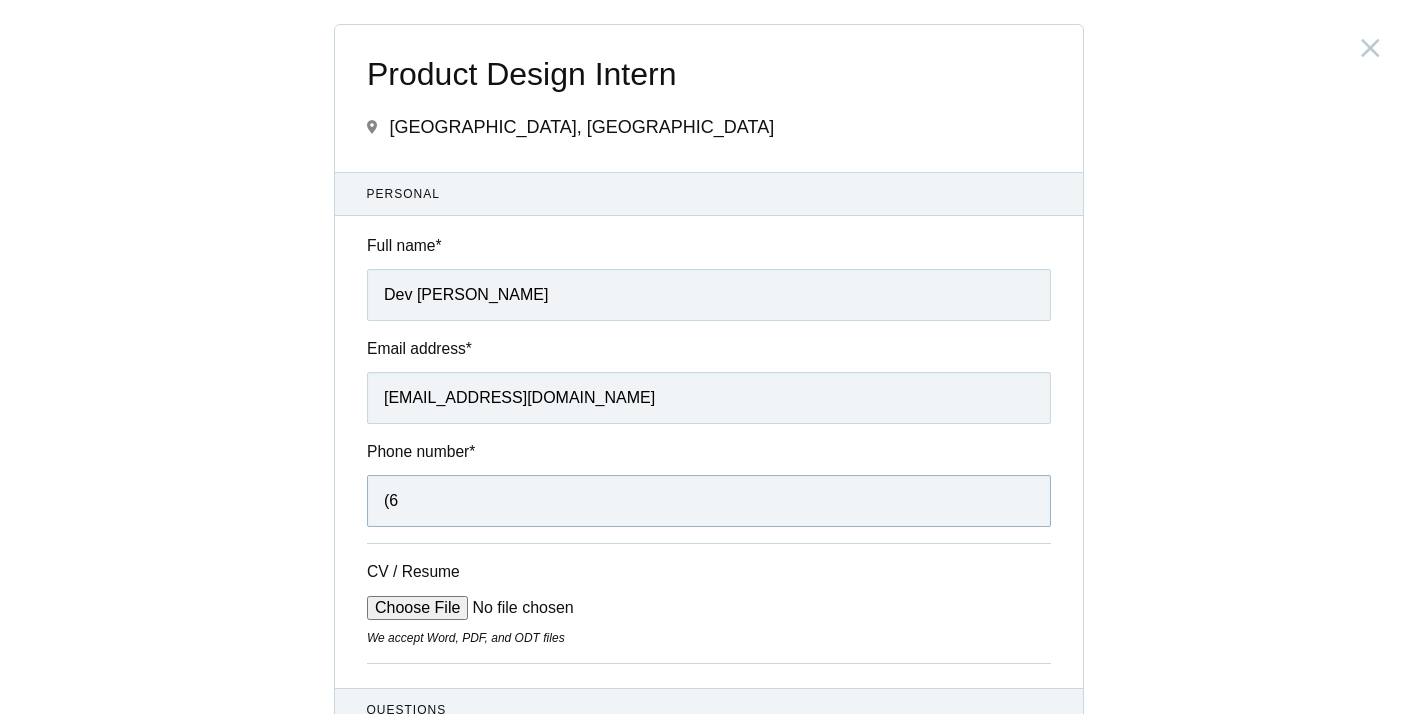 type on "(" 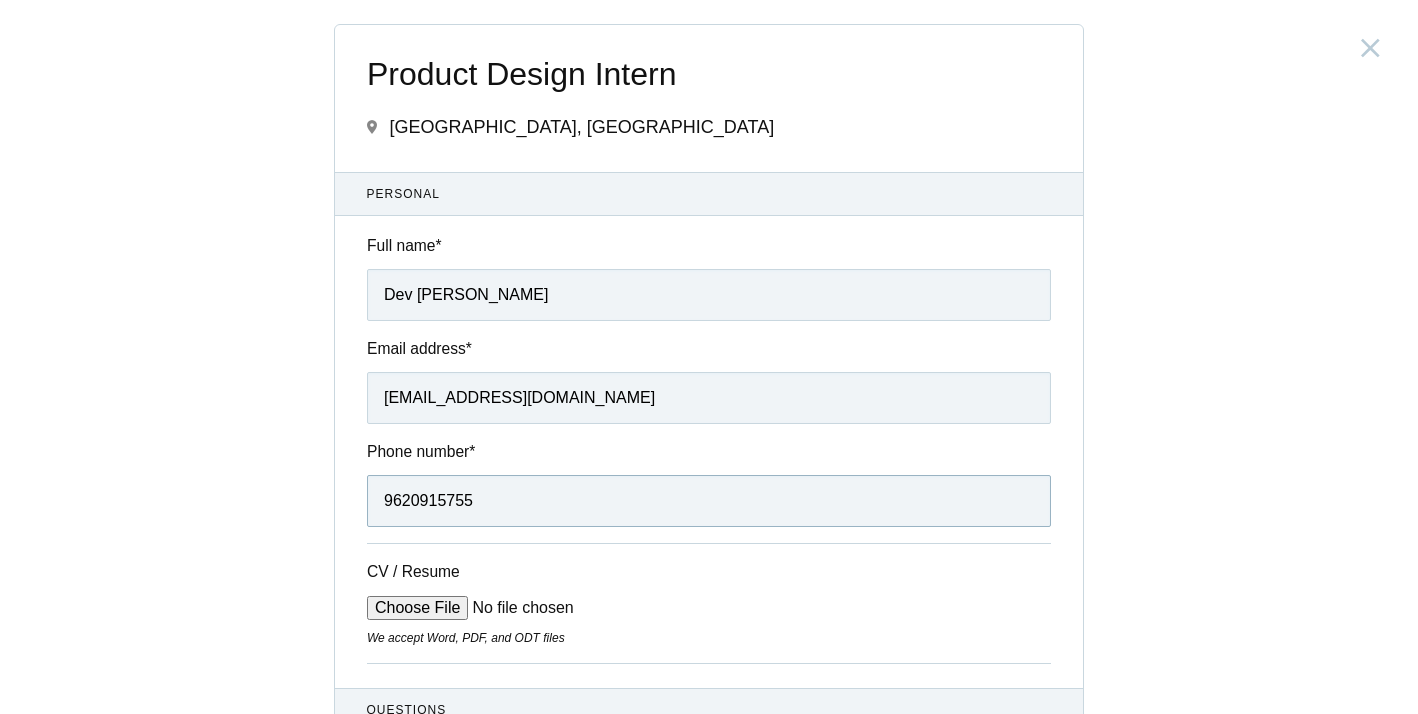 type on "9620915755" 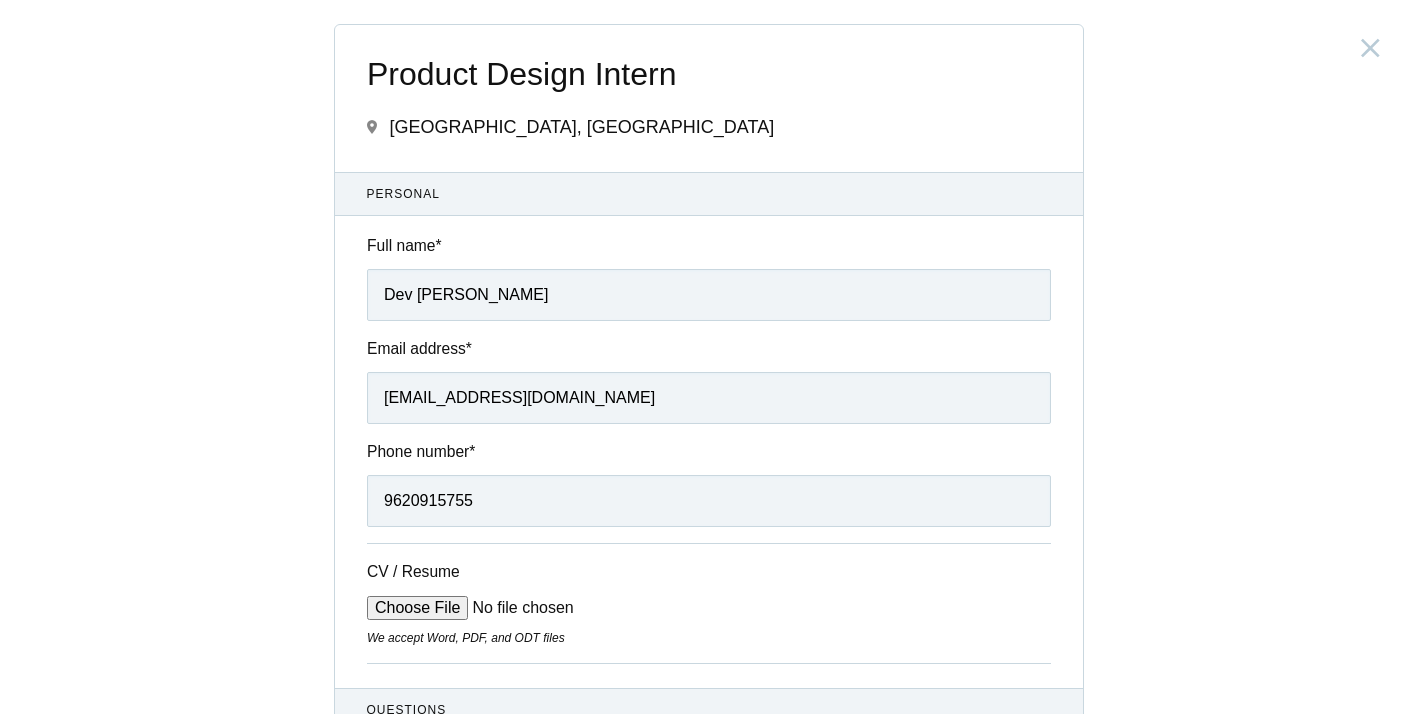 click on "CV / Resume" at bounding box center [518, 608] 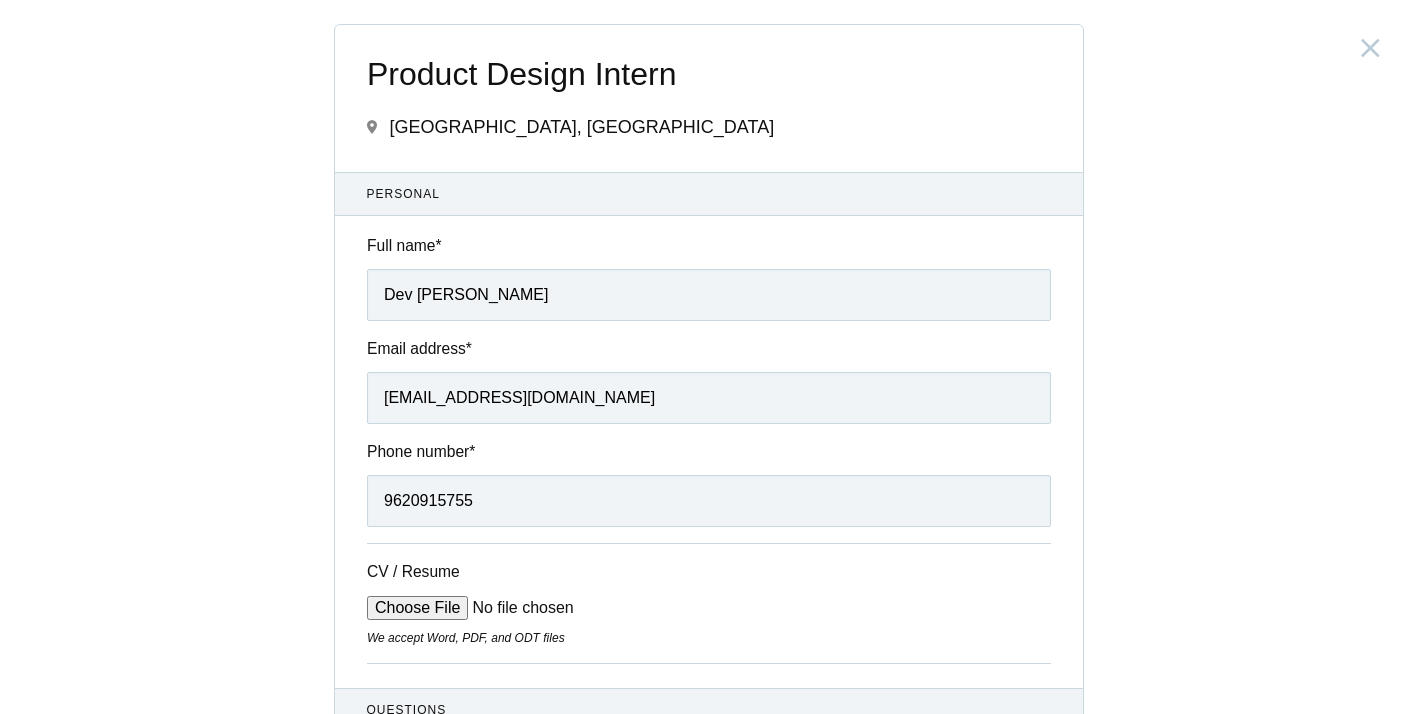 type on "C:\fakepath\Dev Mayur Mange.pdf" 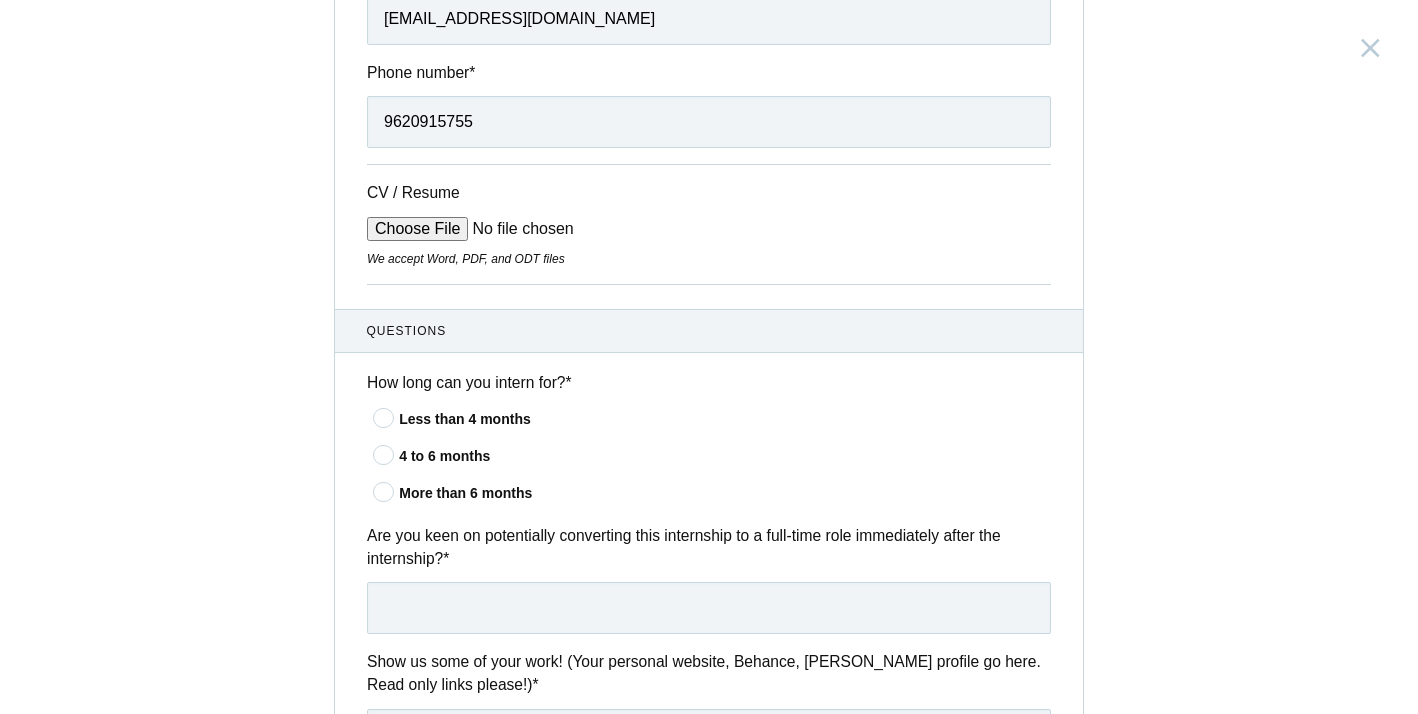 scroll, scrollTop: 412, scrollLeft: 0, axis: vertical 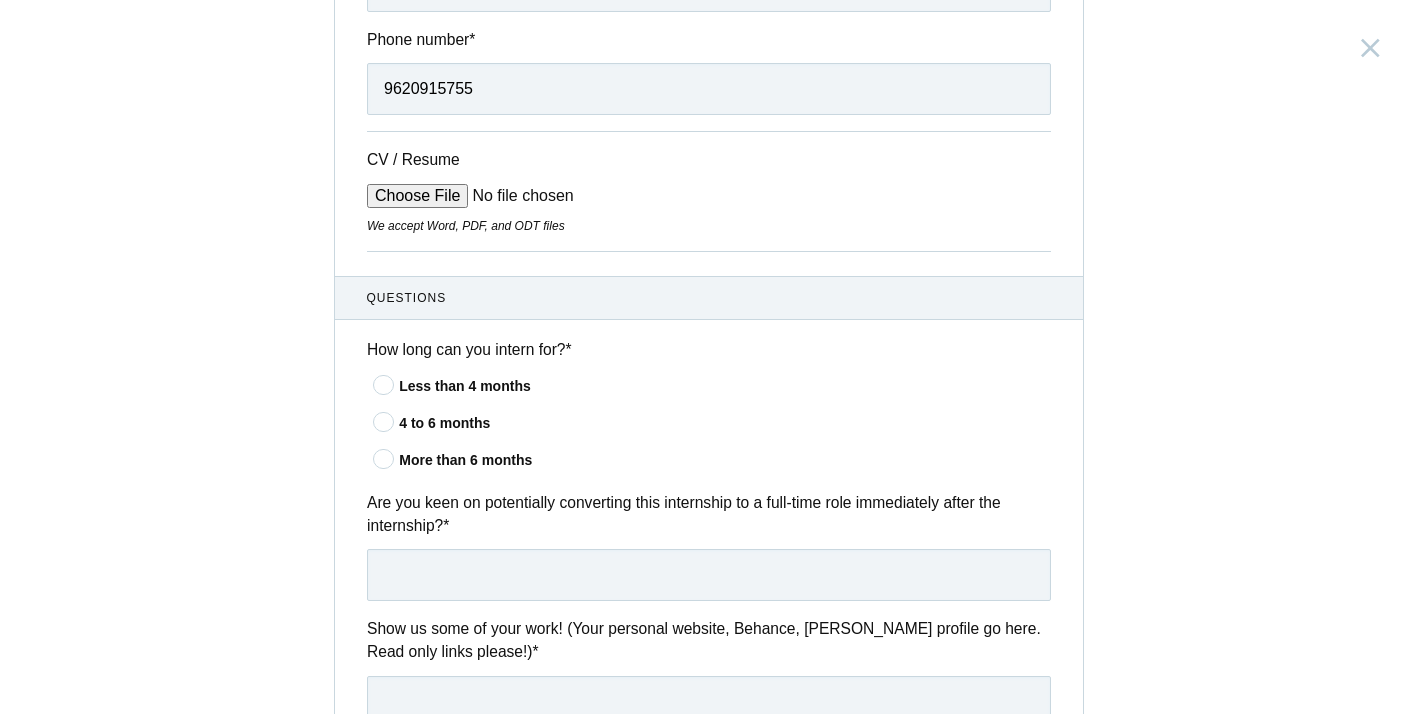 click at bounding box center (384, 458) 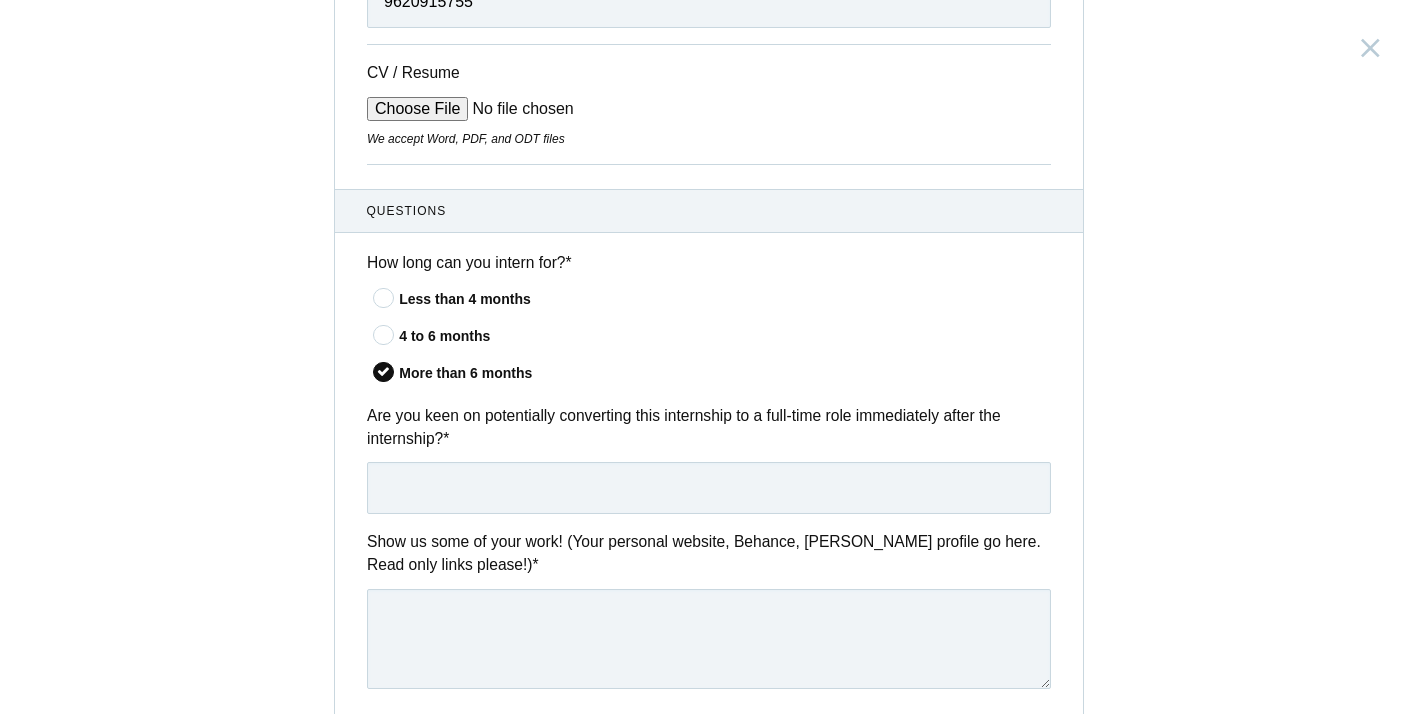 scroll, scrollTop: 509, scrollLeft: 0, axis: vertical 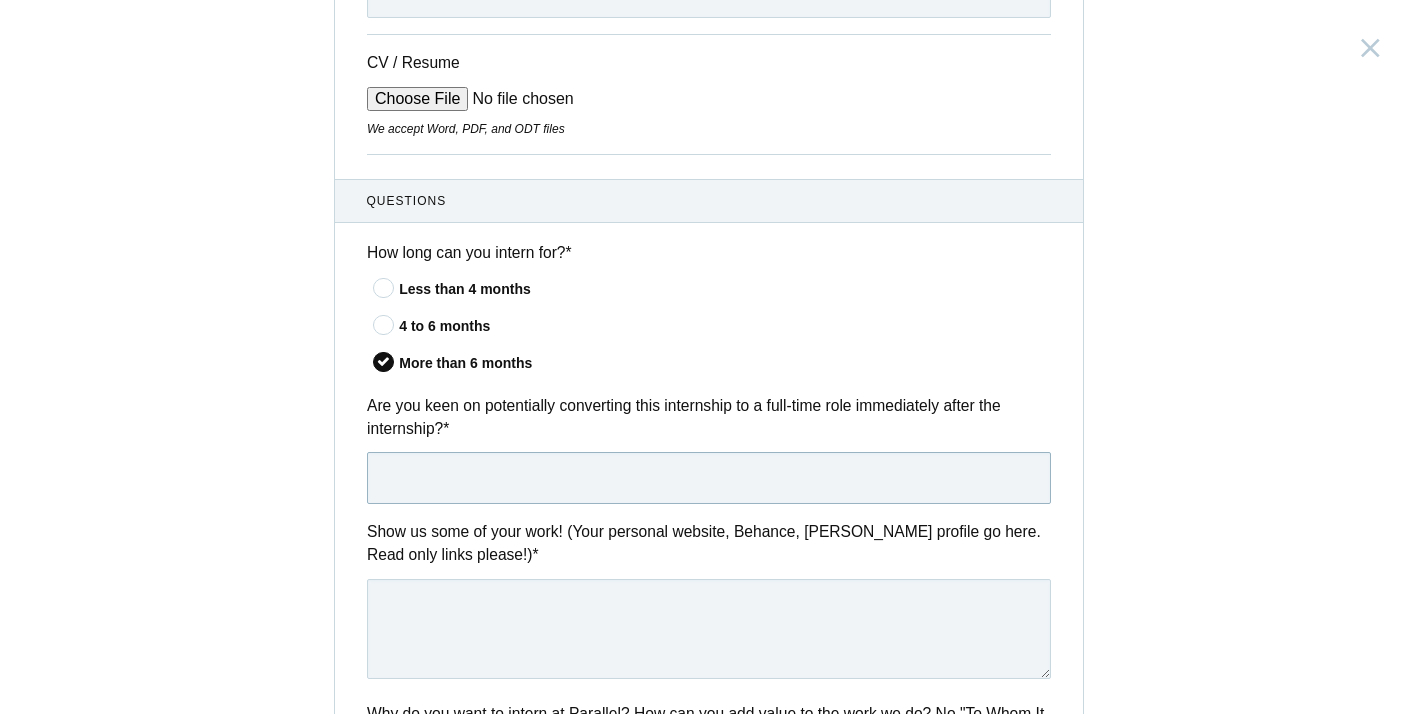 click at bounding box center [709, 478] 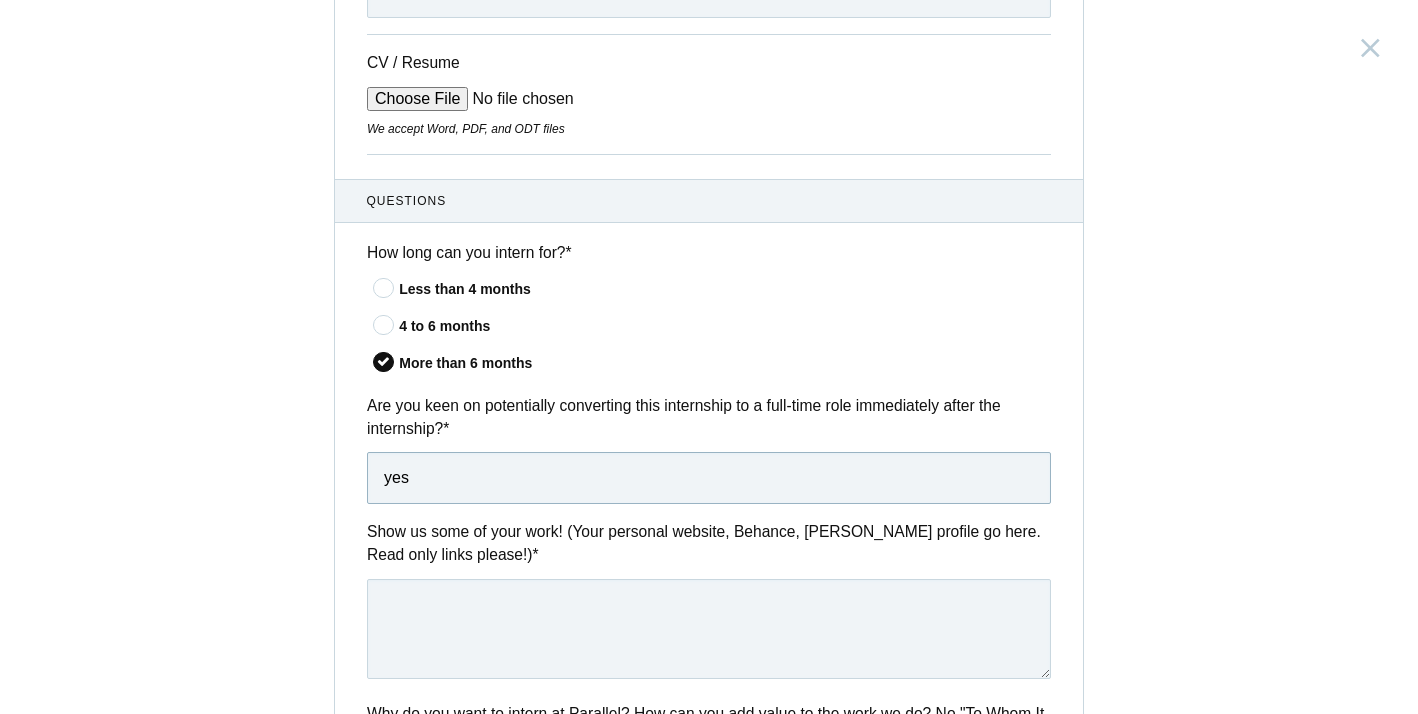 type on "yes" 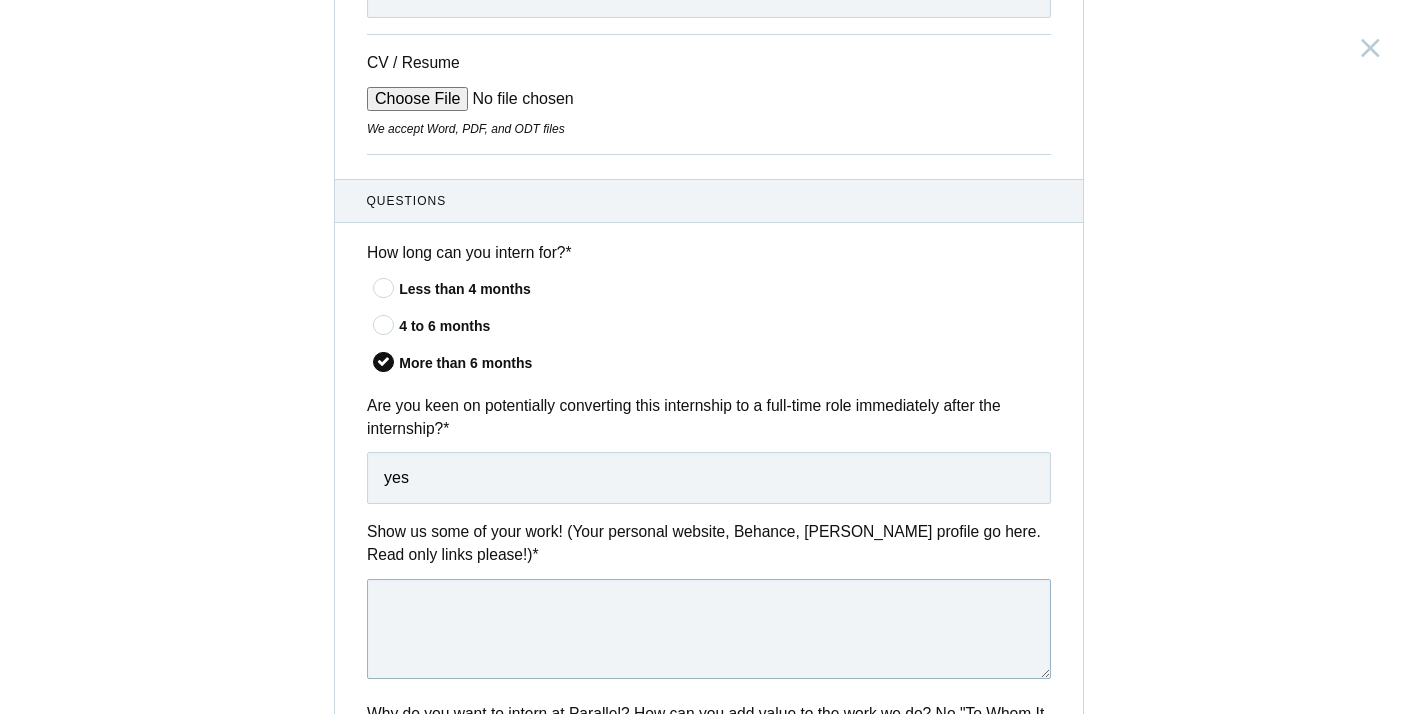 click at bounding box center (709, 629) 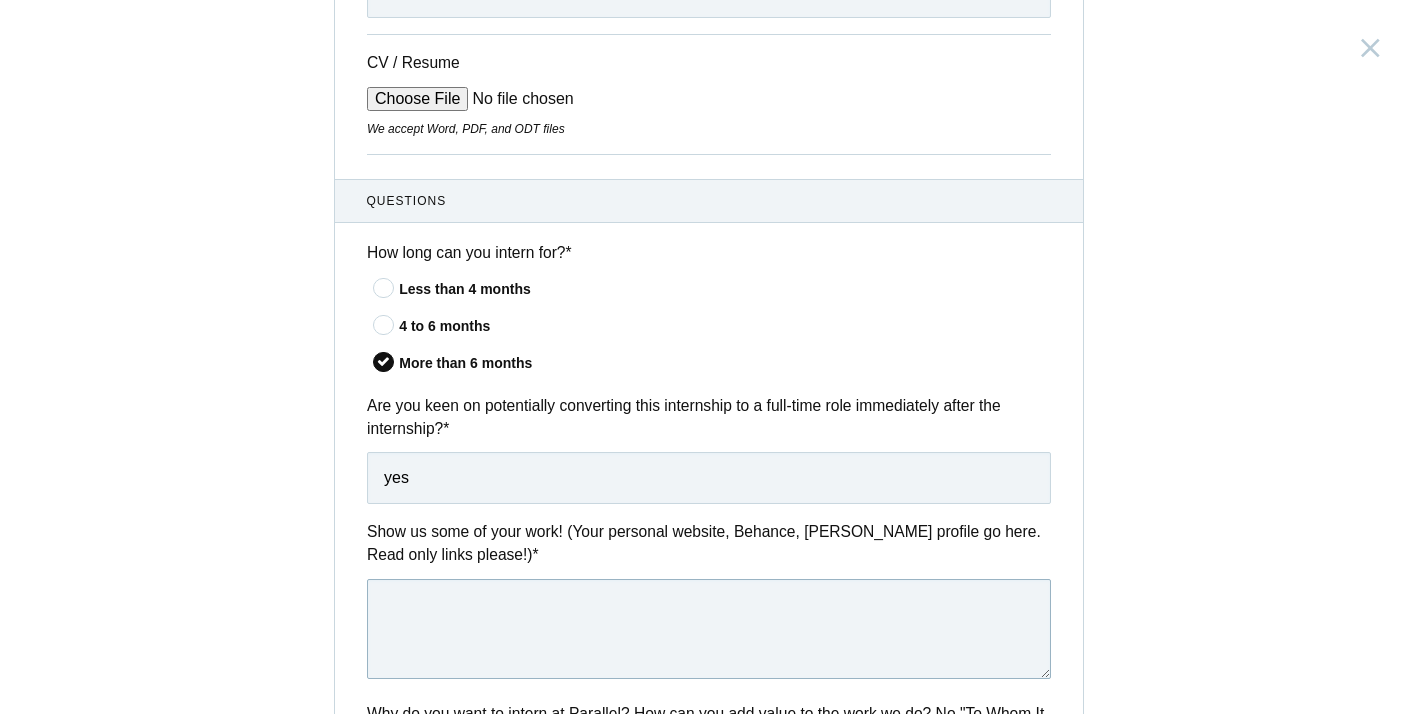 paste on "https://devdezigns.framer.website" 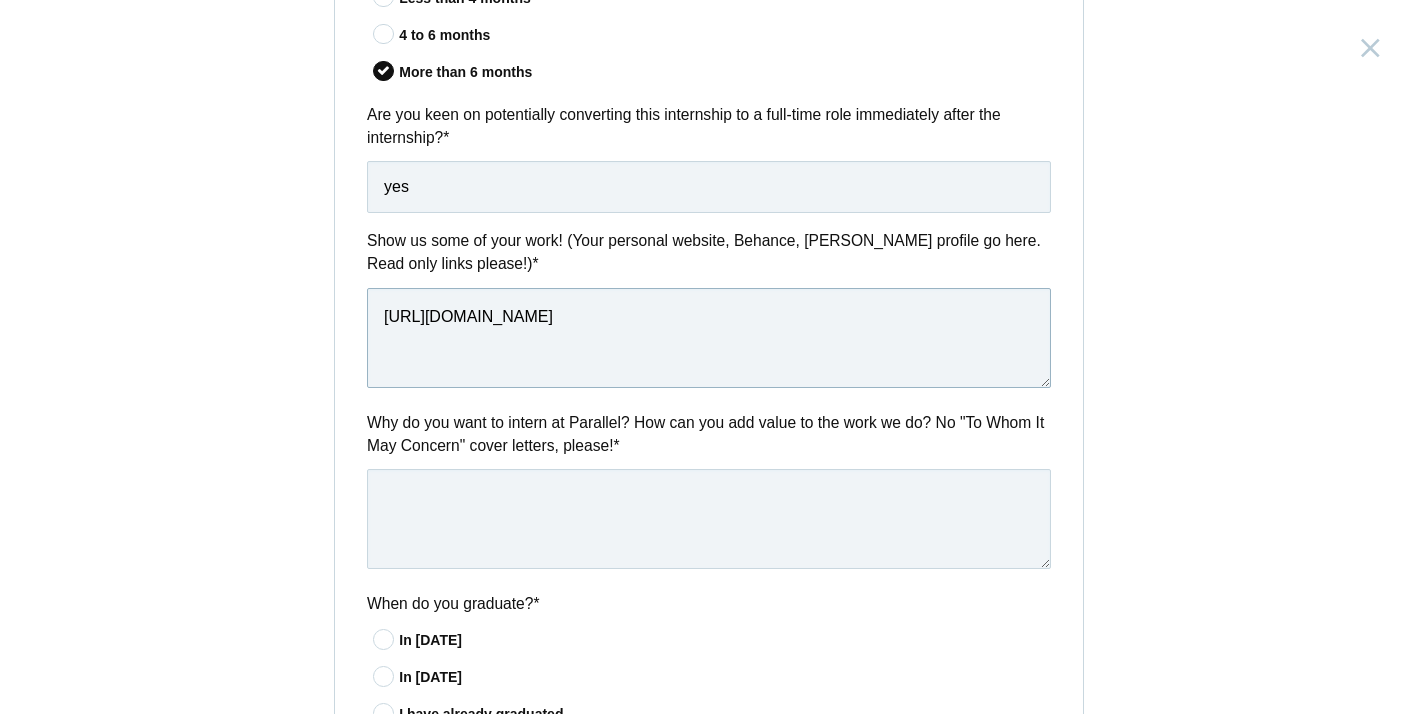 scroll, scrollTop: 821, scrollLeft: 0, axis: vertical 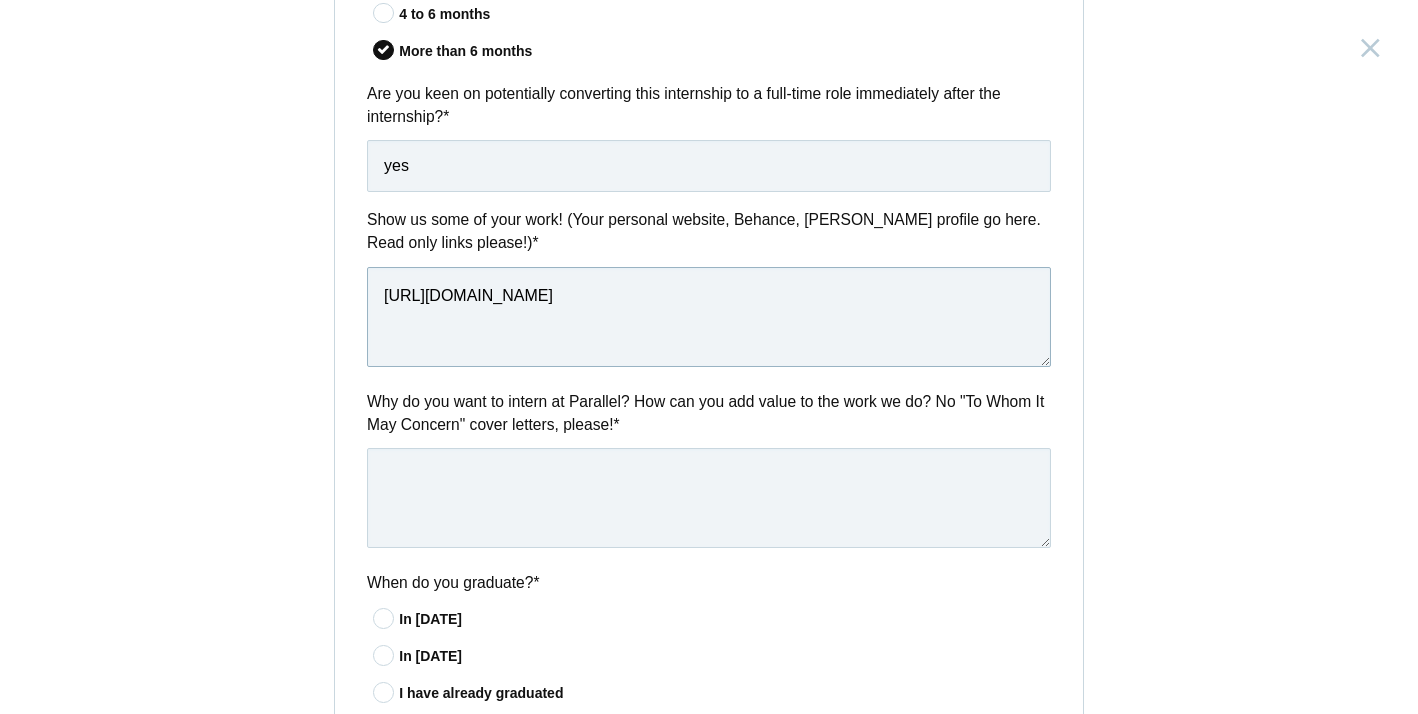 type on "https://devdezigns.framer.website" 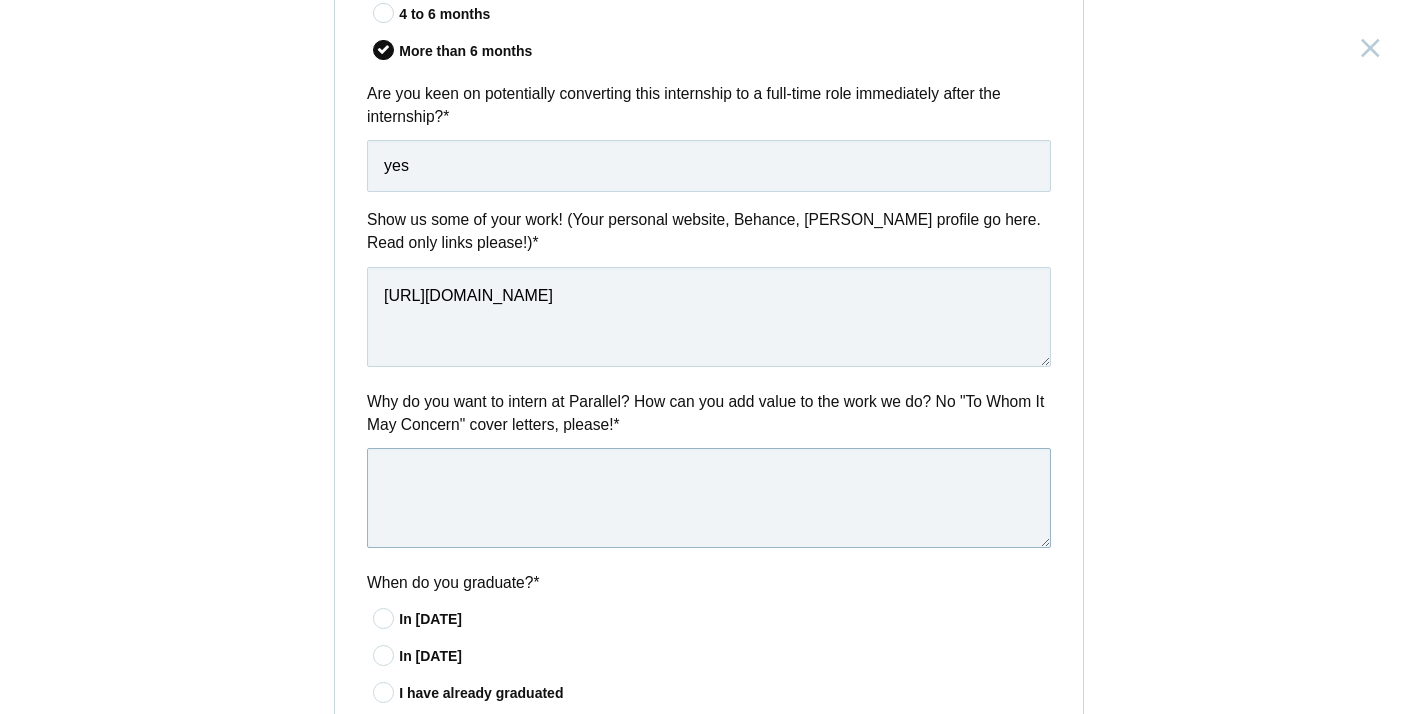 click at bounding box center [709, 498] 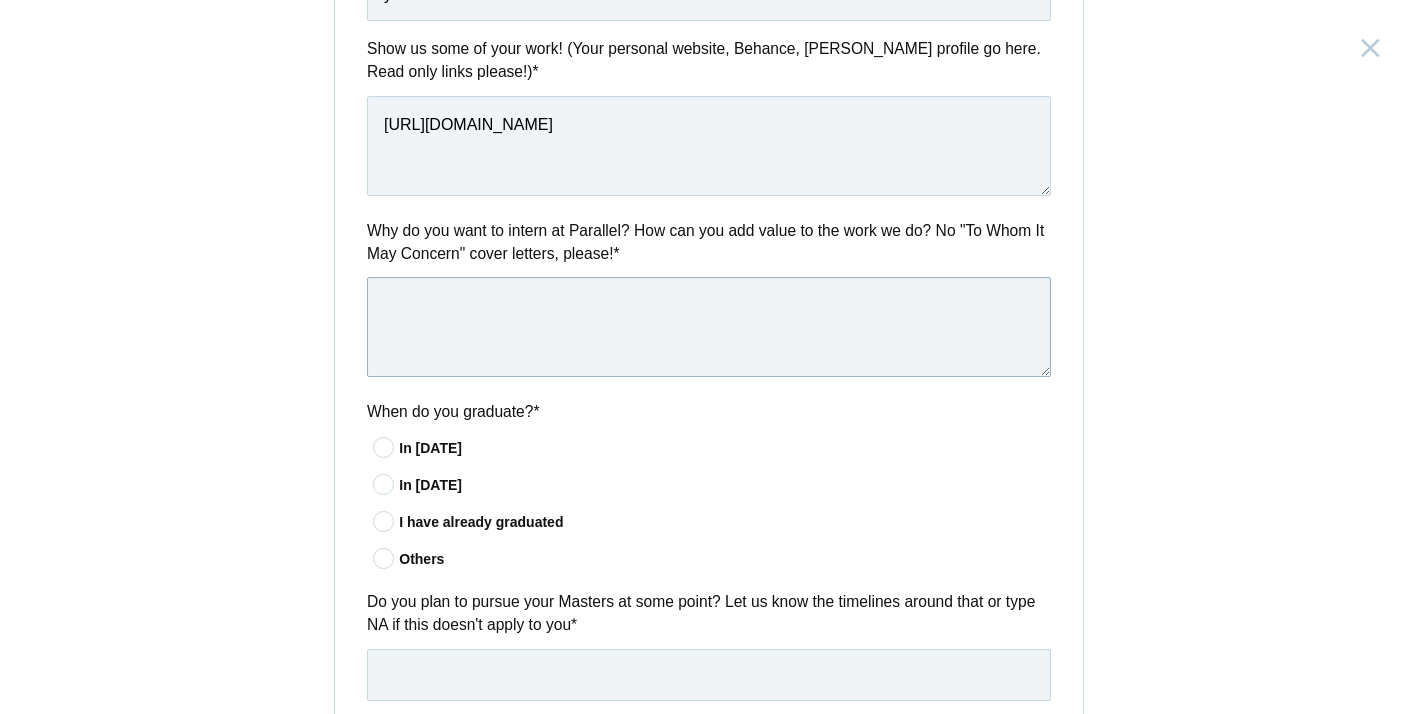 scroll, scrollTop: 1001, scrollLeft: 0, axis: vertical 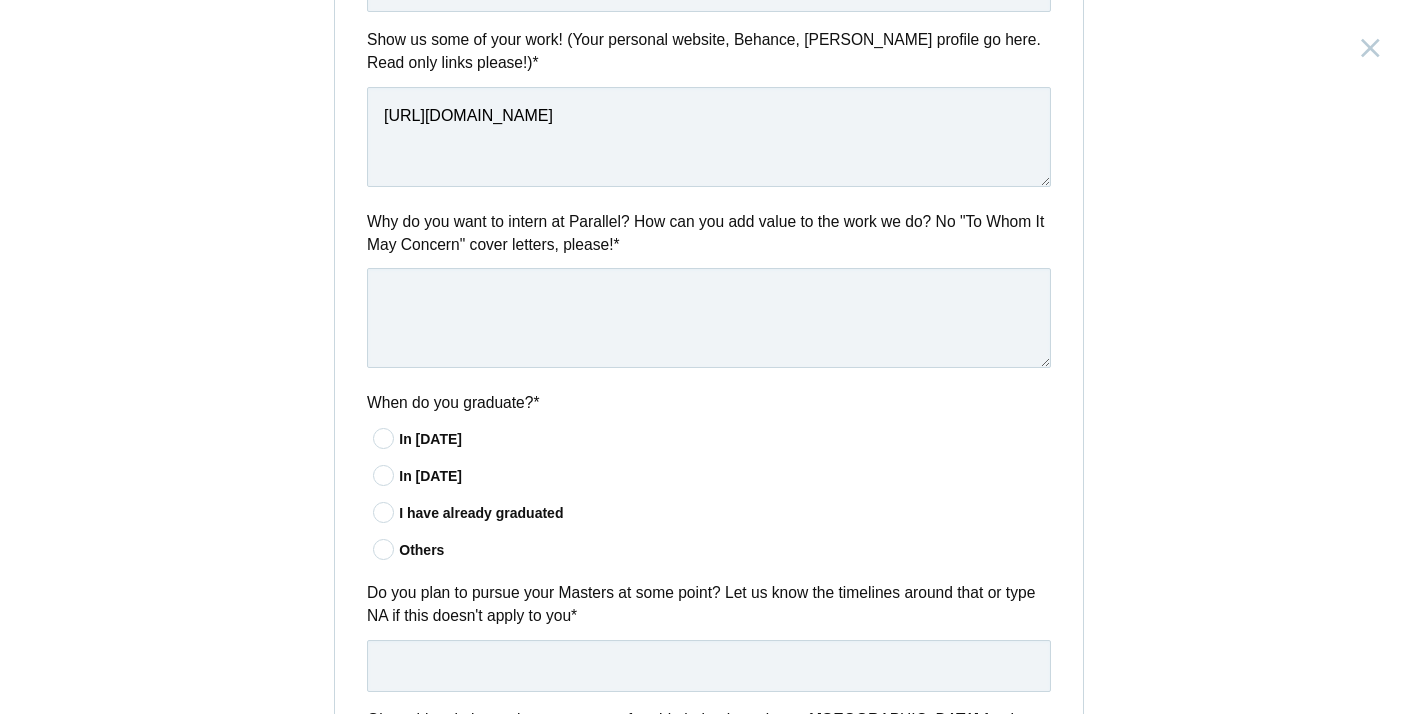 click at bounding box center [384, 438] 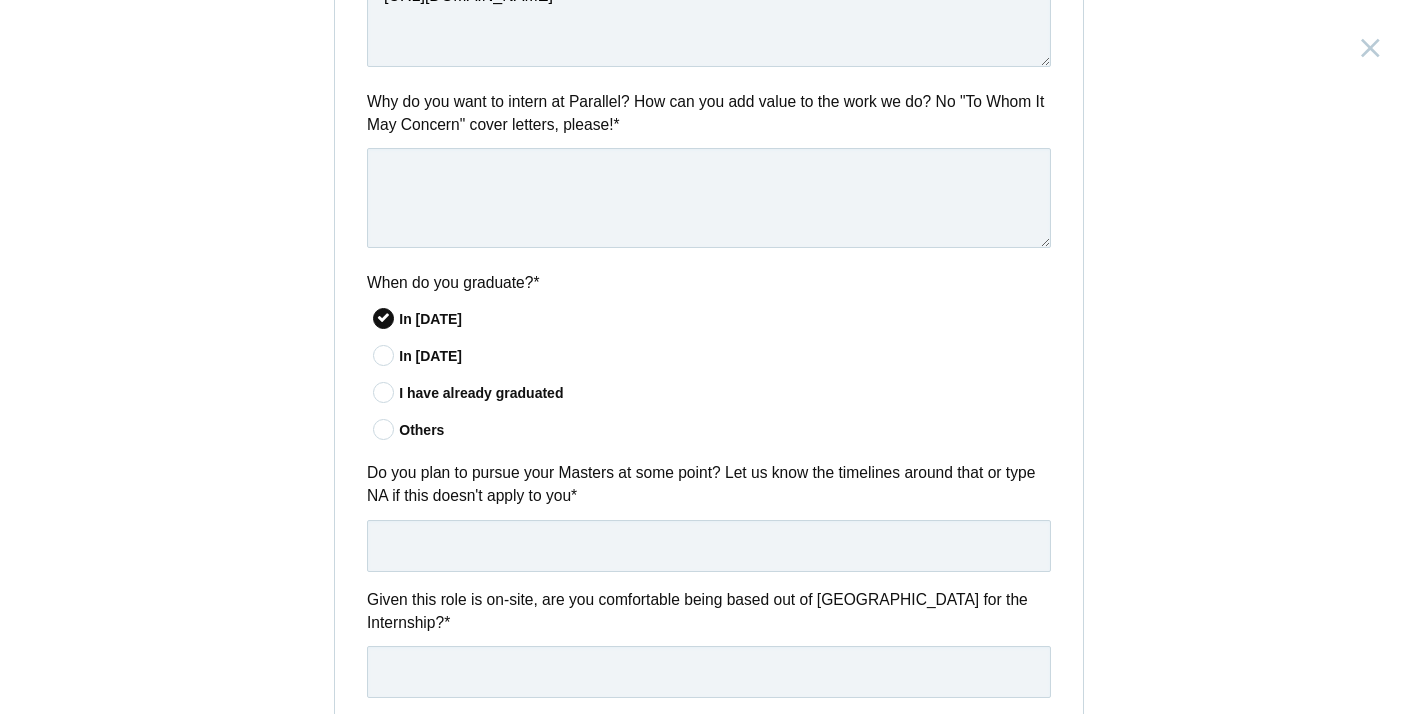 scroll, scrollTop: 1174, scrollLeft: 0, axis: vertical 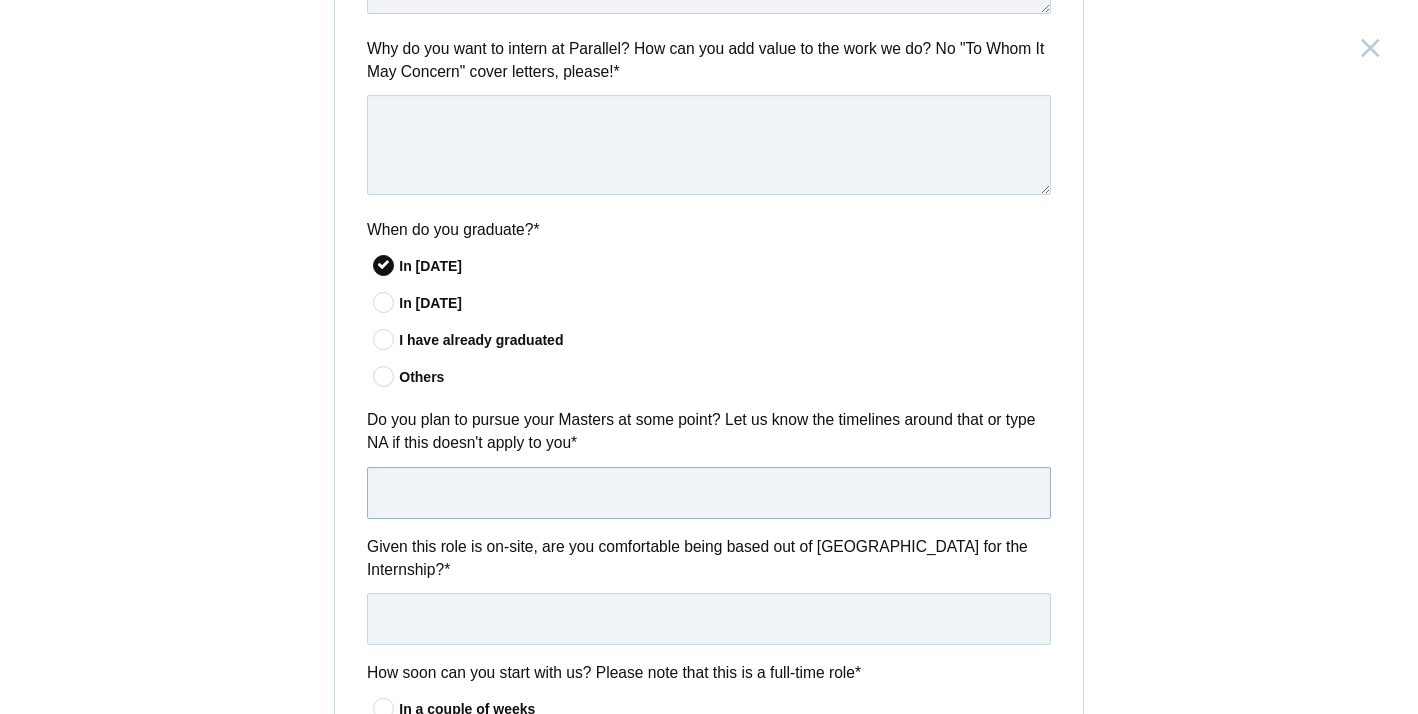 click at bounding box center [709, 493] 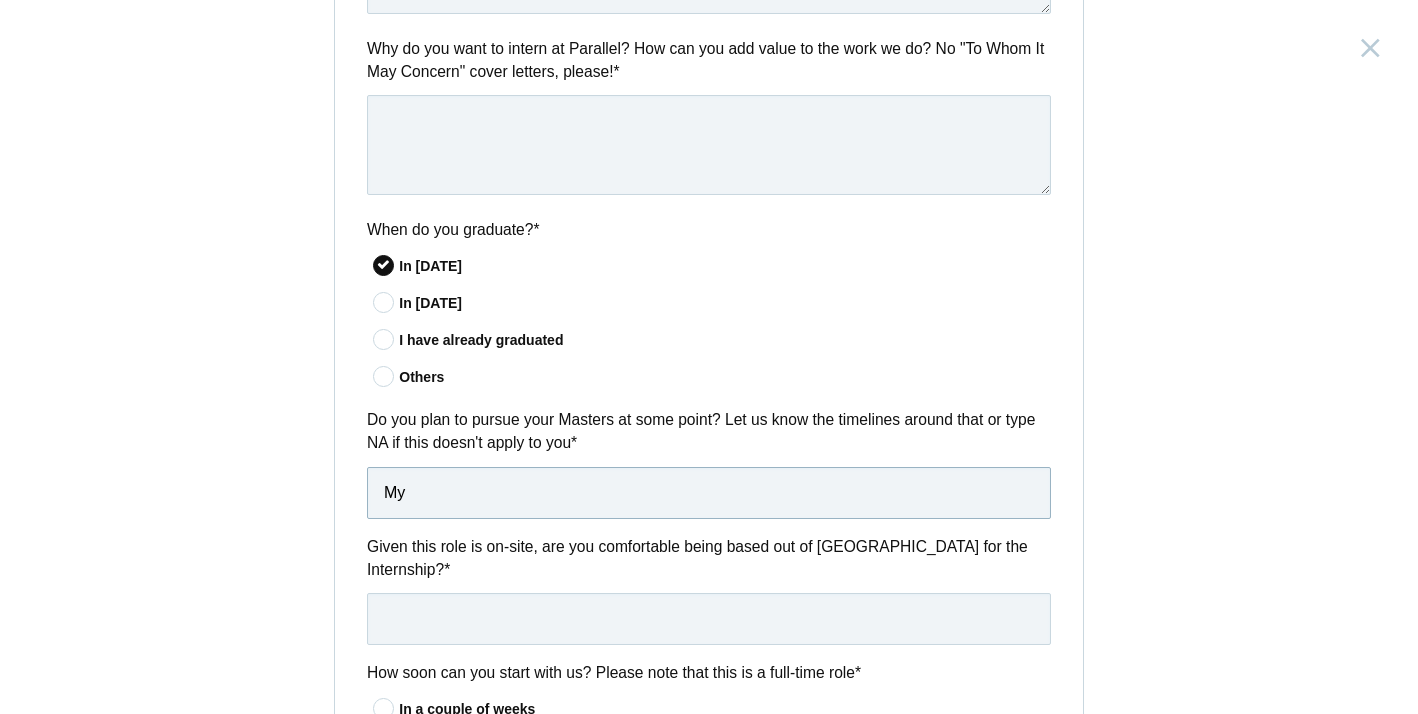 type on "M" 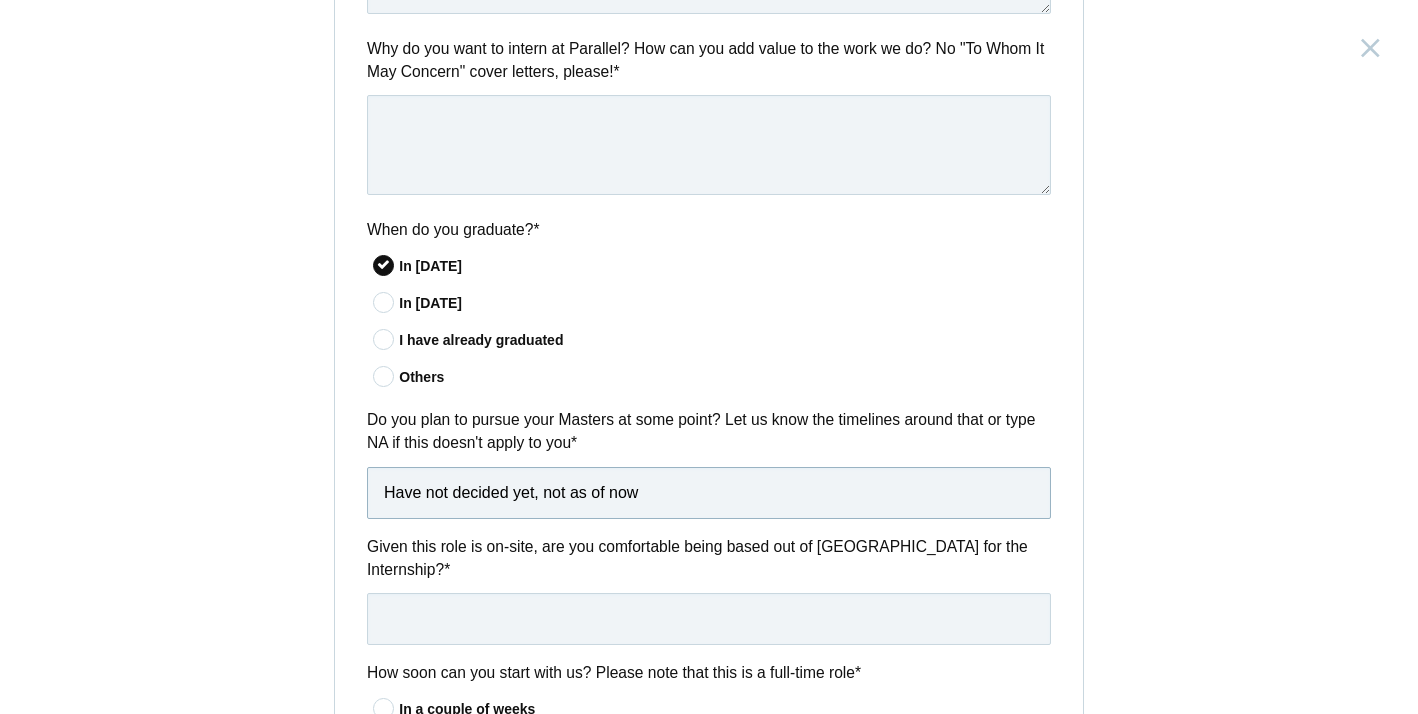 type on "Have not decided yet, not as of now" 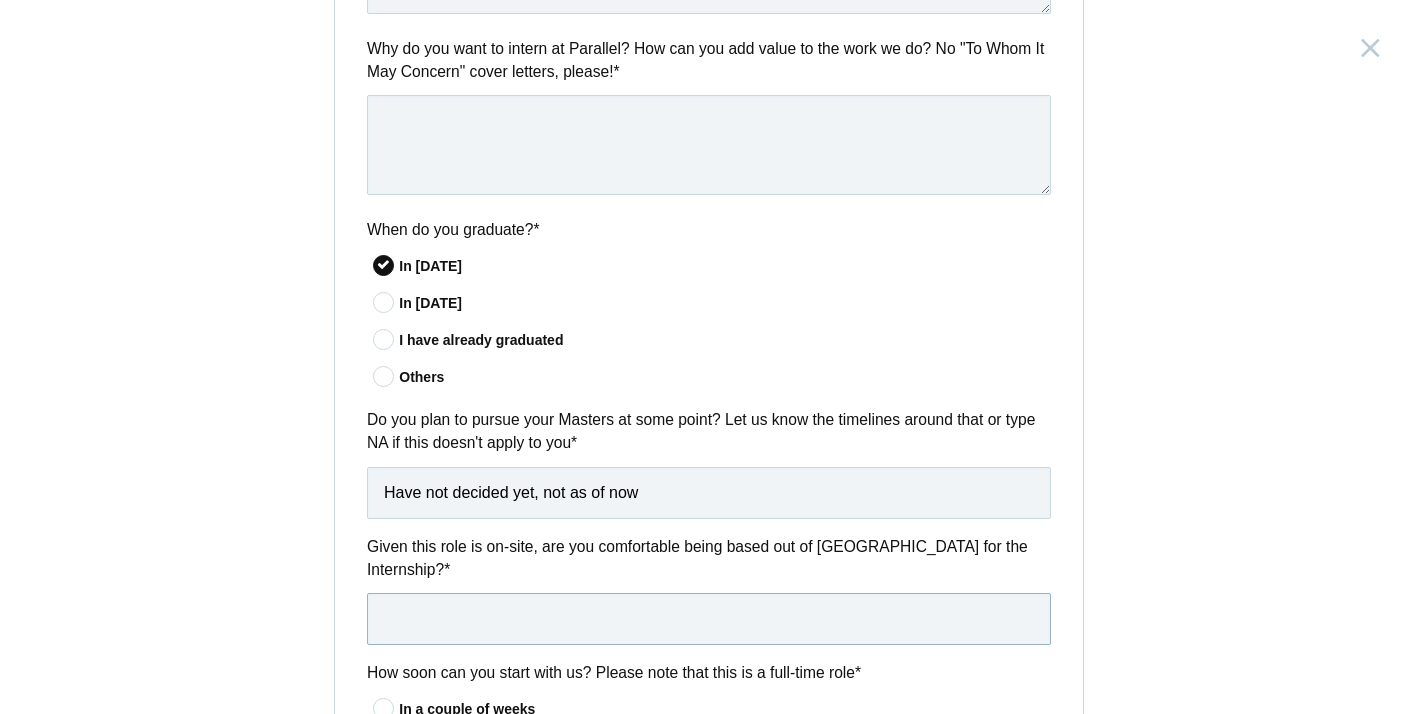 click at bounding box center [709, 619] 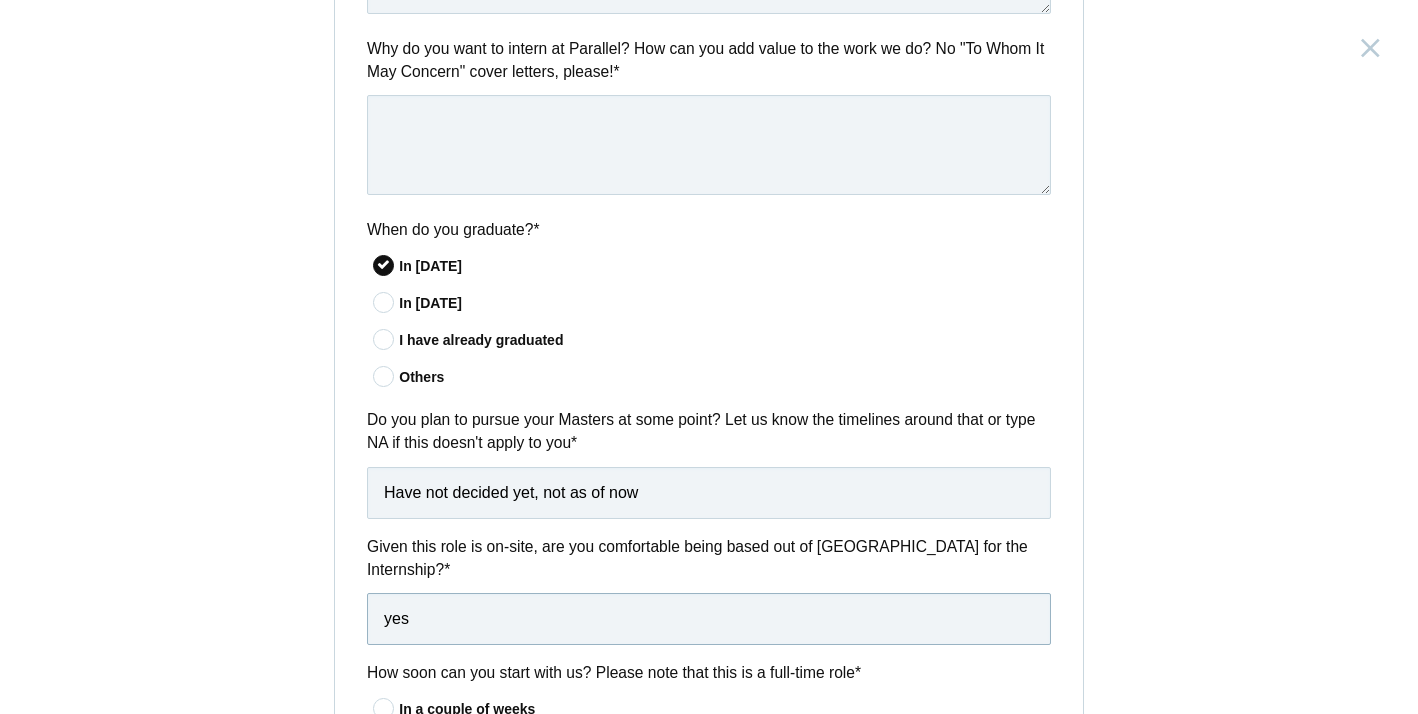 type on "yes" 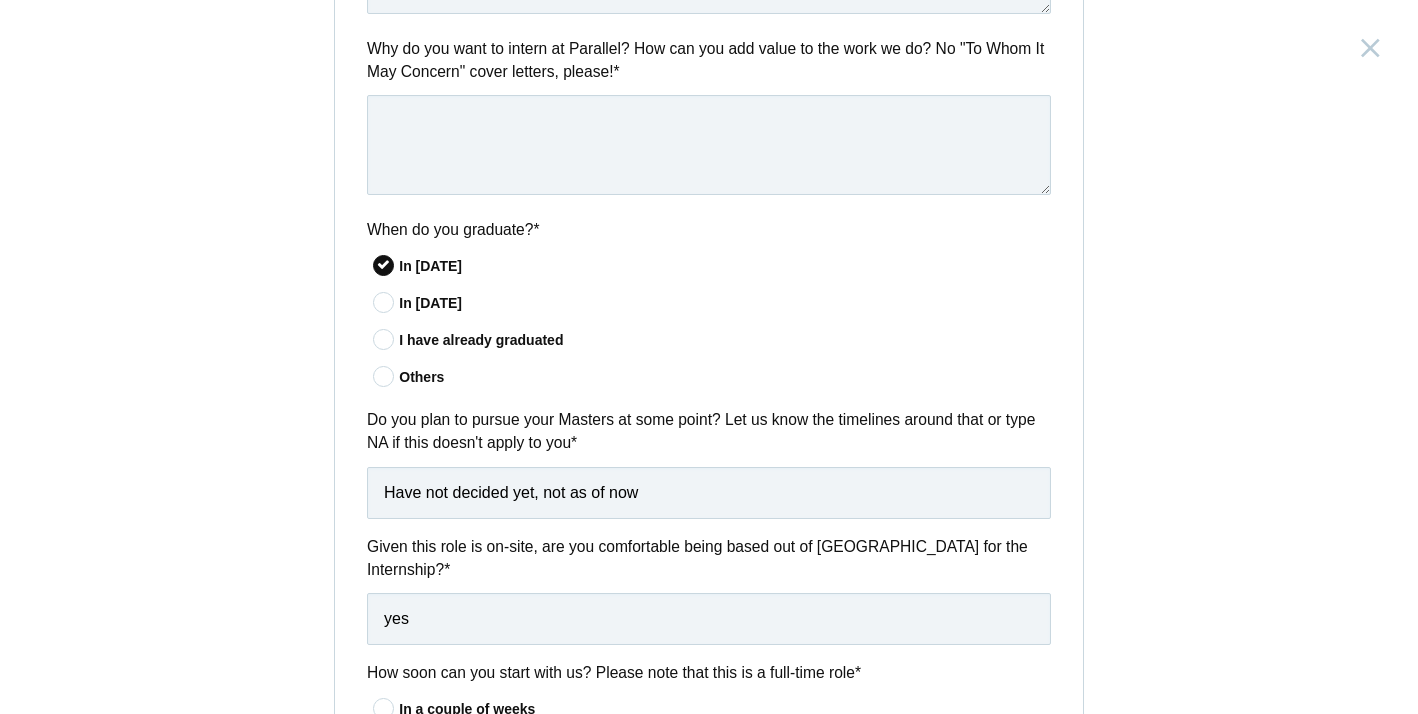 click on "Given this role is on-site, are you comfortable being based out of Bangalore for the Internship?  *" at bounding box center [709, 558] 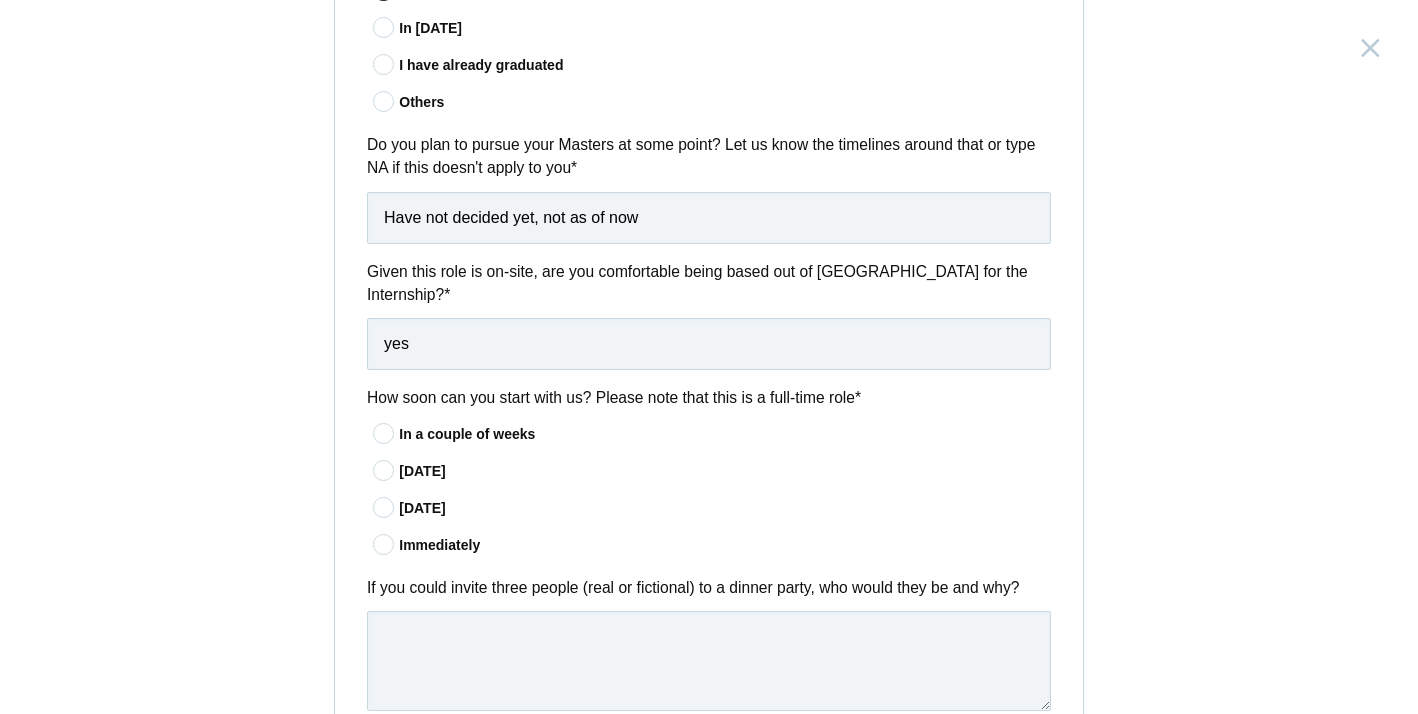 scroll, scrollTop: 1450, scrollLeft: 0, axis: vertical 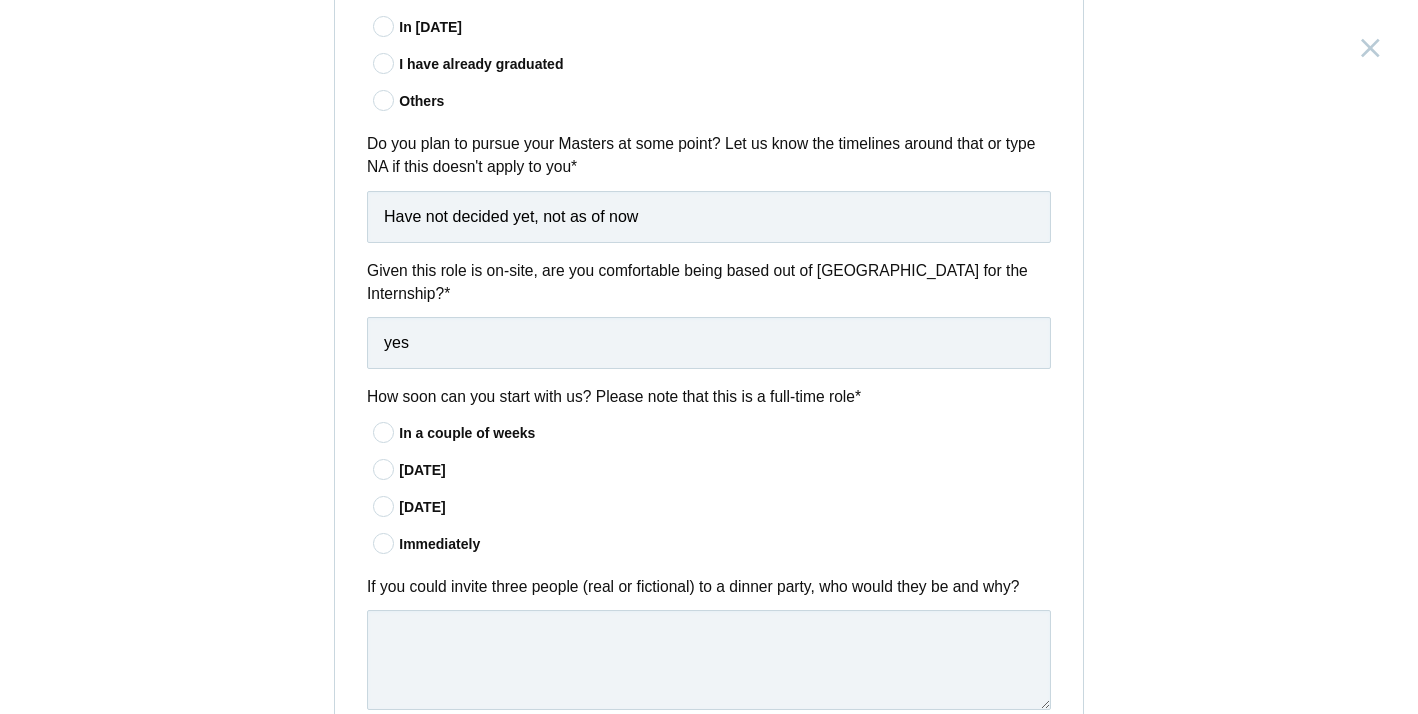 click at bounding box center (384, 543) 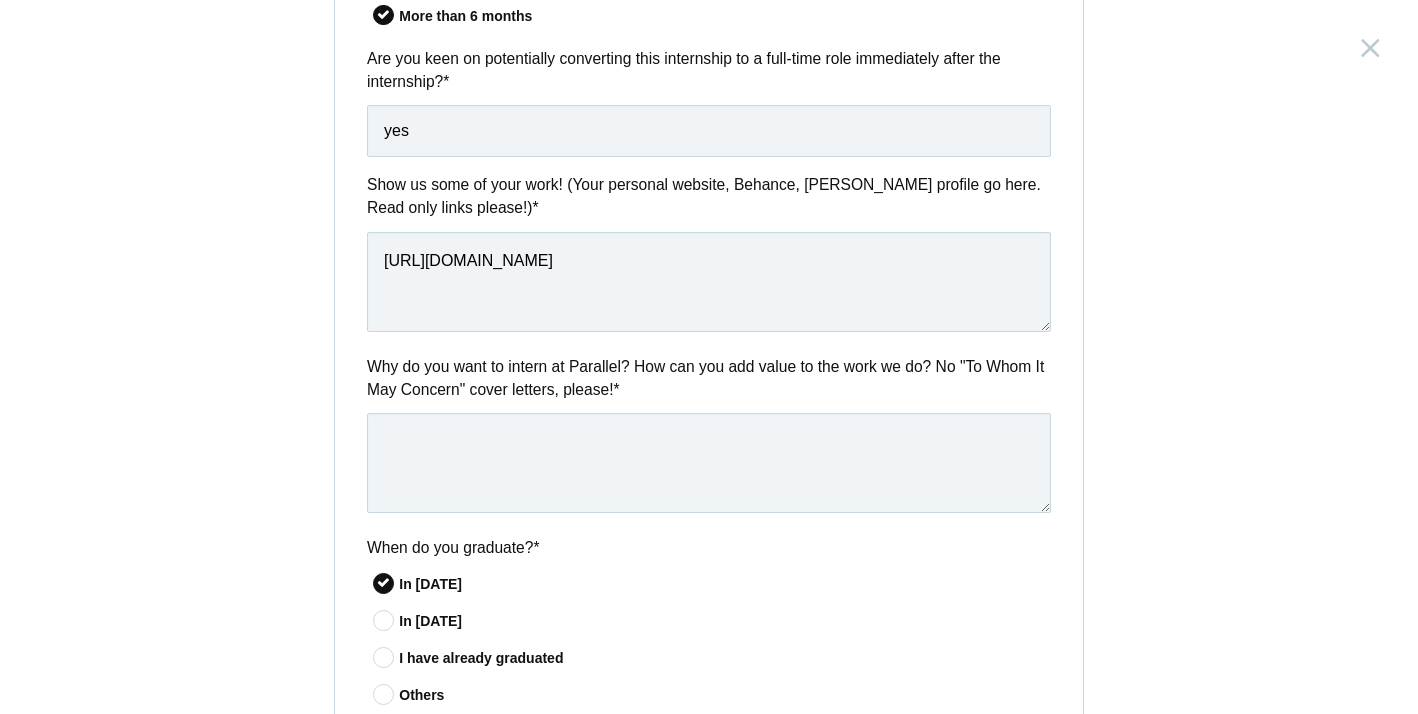 scroll, scrollTop: 860, scrollLeft: 0, axis: vertical 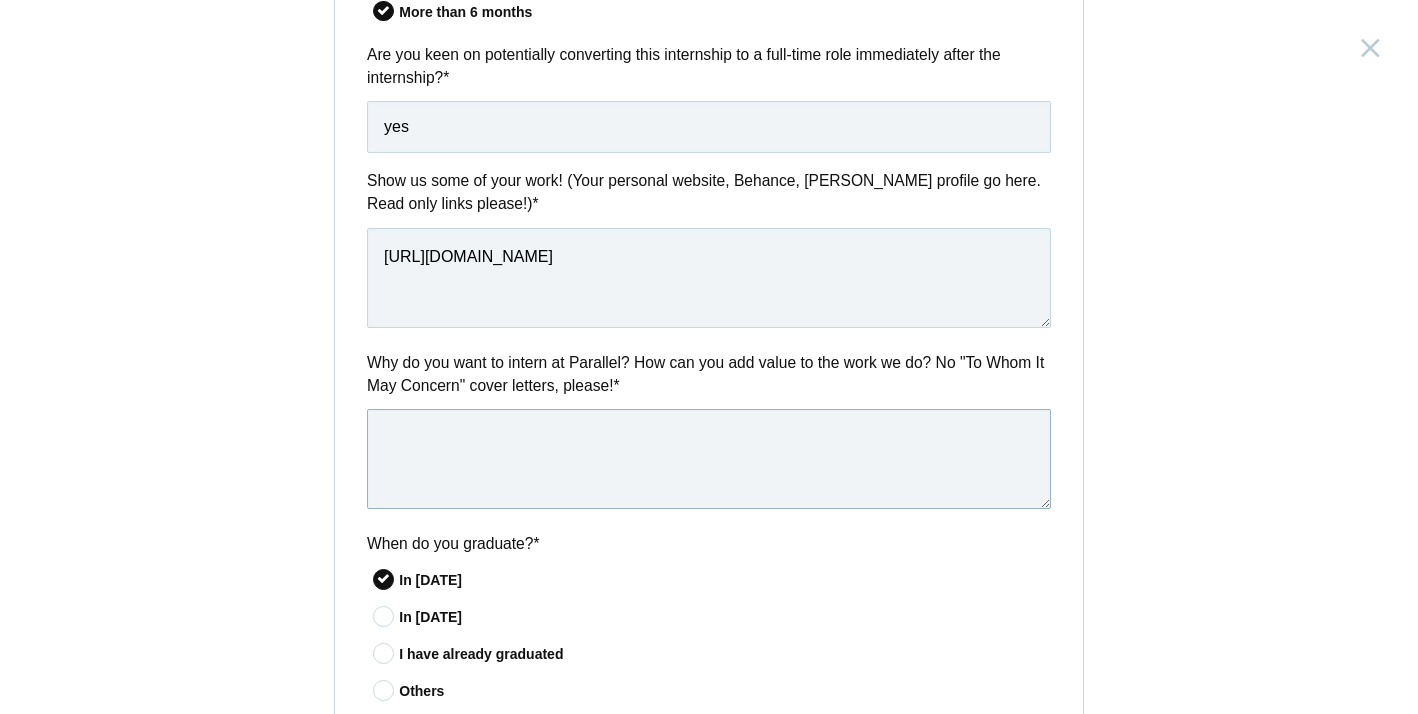 click at bounding box center [709, 459] 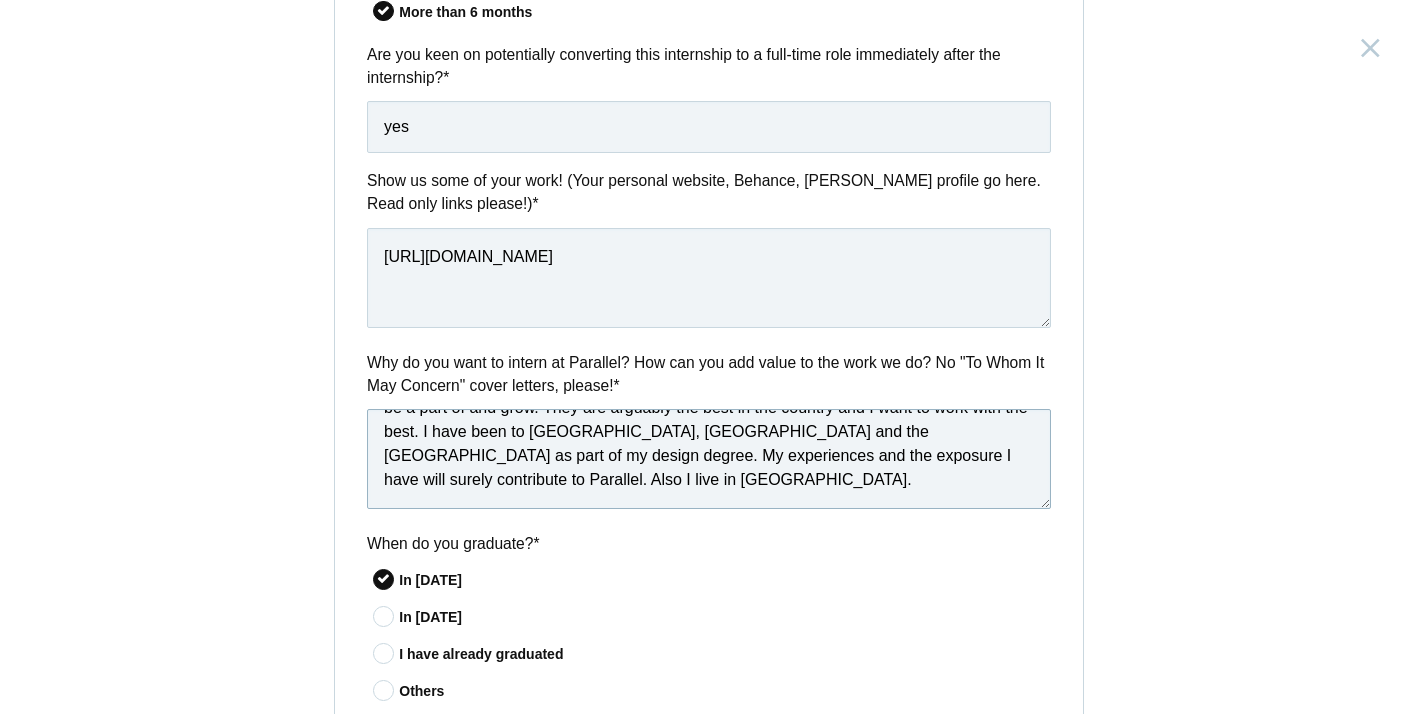 scroll, scrollTop: 54, scrollLeft: 0, axis: vertical 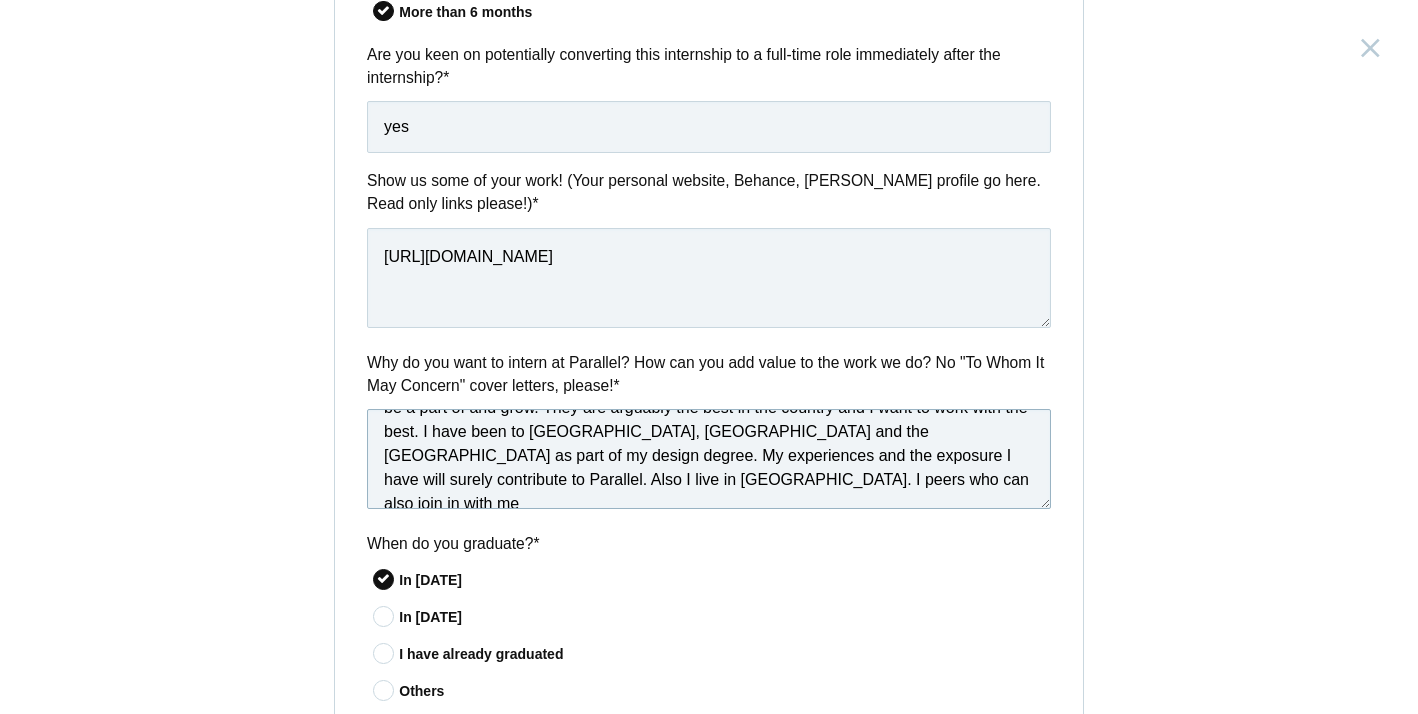 drag, startPoint x: 464, startPoint y: 476, endPoint x: 729, endPoint y: 481, distance: 265.04718 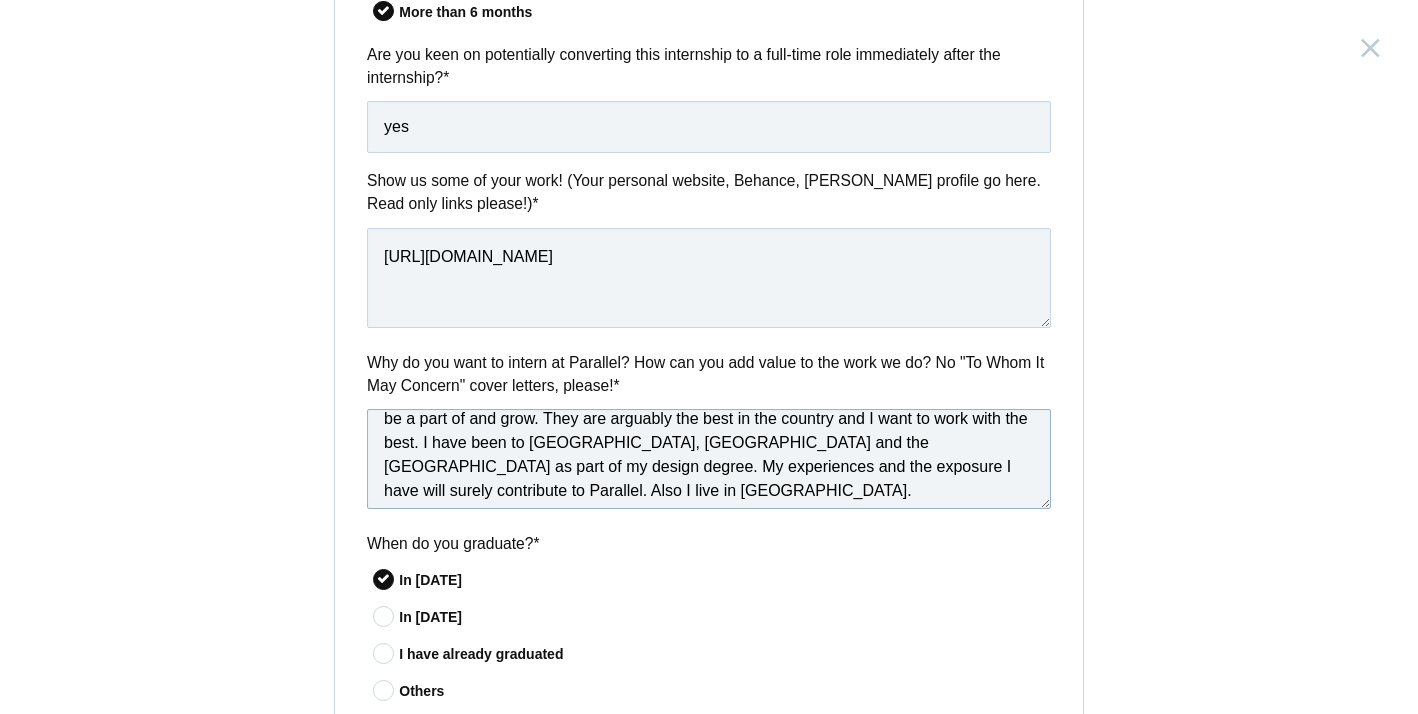 scroll, scrollTop: 48, scrollLeft: 0, axis: vertical 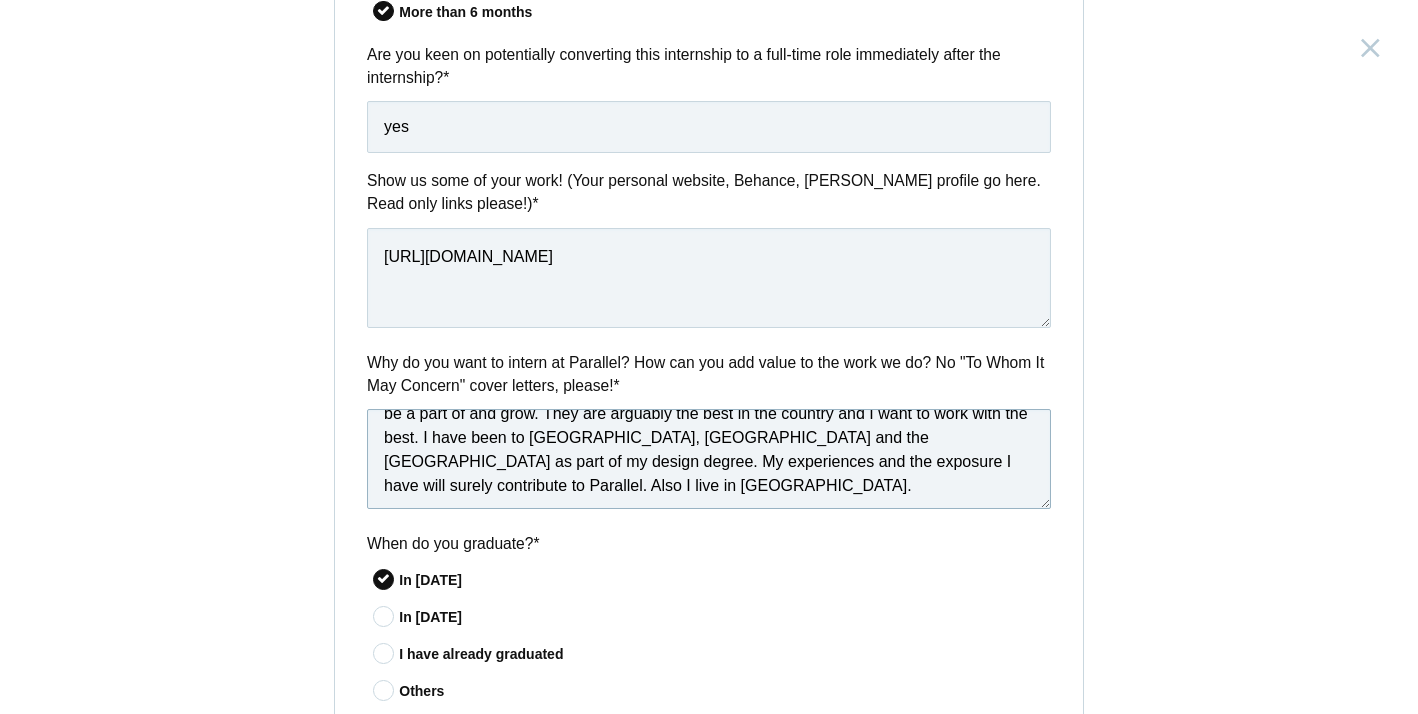 drag, startPoint x: 882, startPoint y: 460, endPoint x: 894, endPoint y: 495, distance: 37 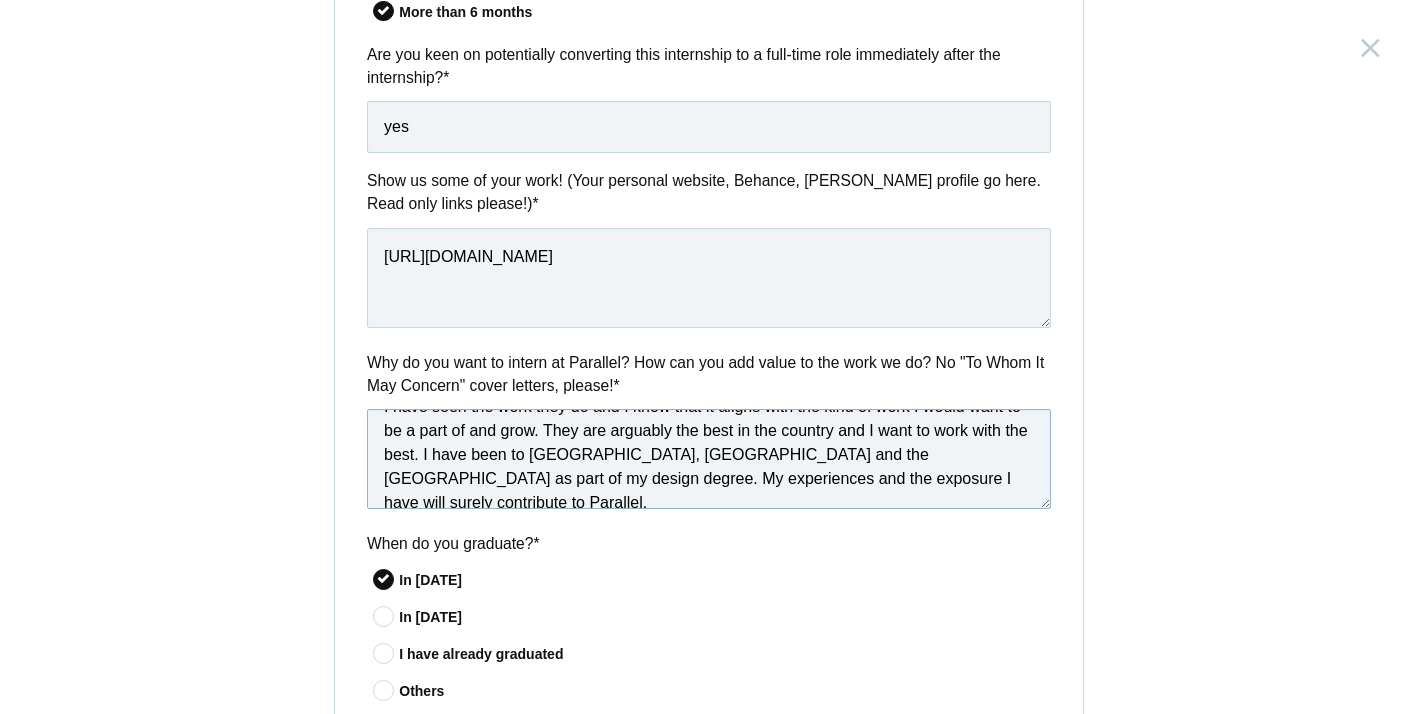 scroll, scrollTop: 30, scrollLeft: 0, axis: vertical 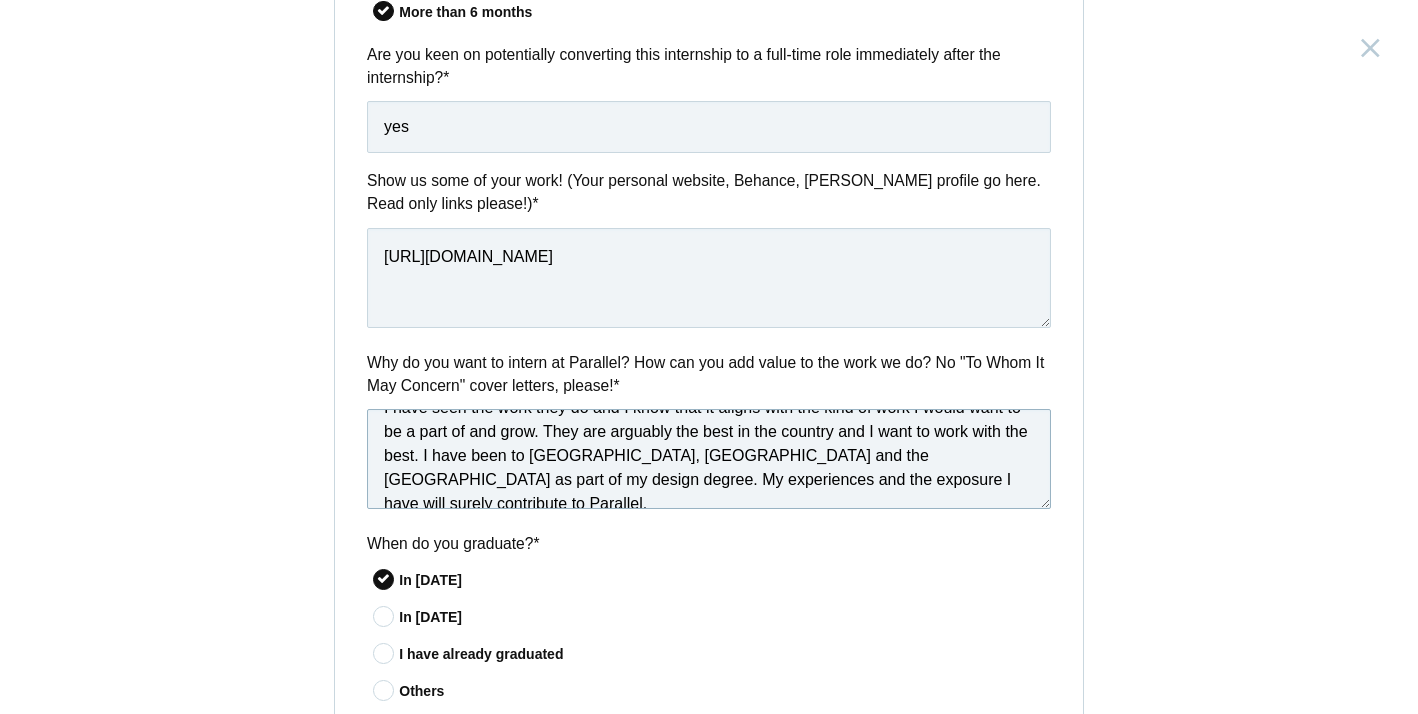 type on "I have seen the work they do and I know that it aligns with the kind of work I would want to be a part of and grow. They are arguably the best in the country and I want to work with the best. I have been to Australia, Italy and the UK as part of my design degree. My experiences and the exposure I have will surely contribute to Parallel." 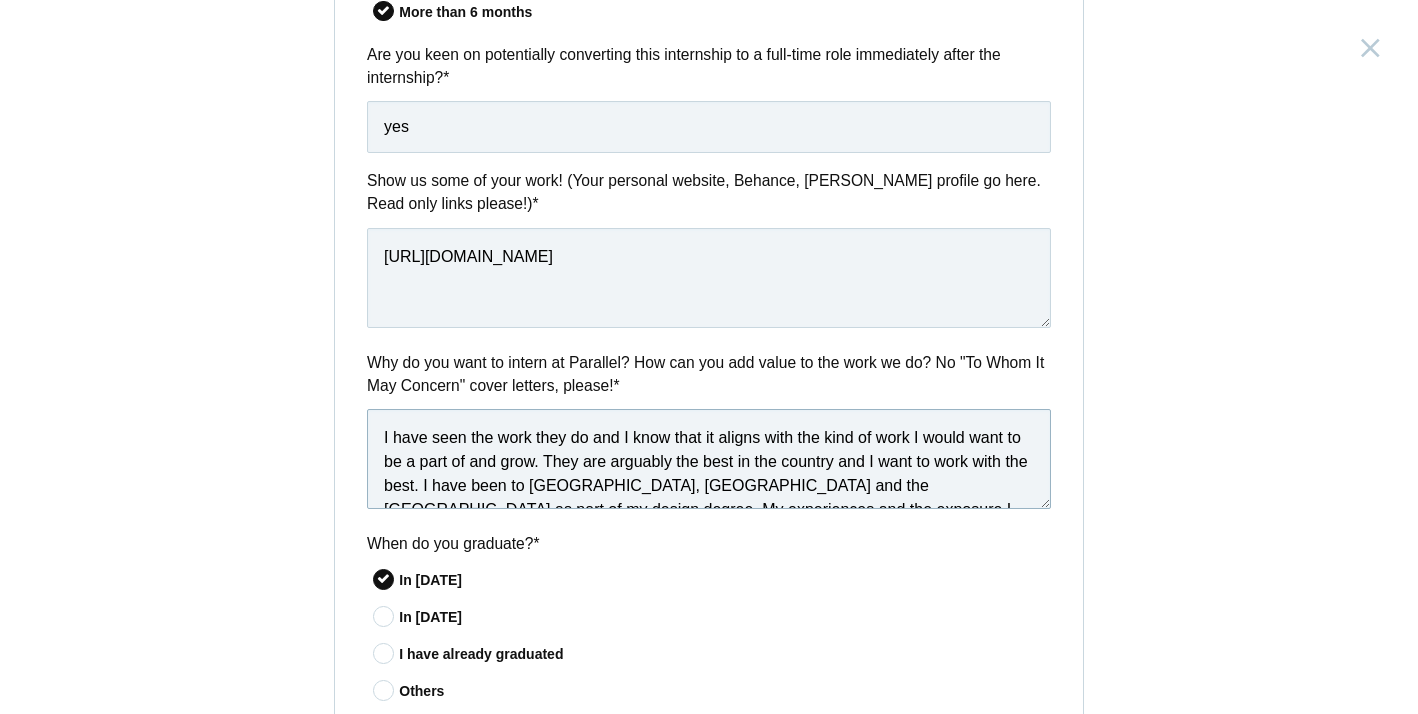 scroll, scrollTop: 0, scrollLeft: 0, axis: both 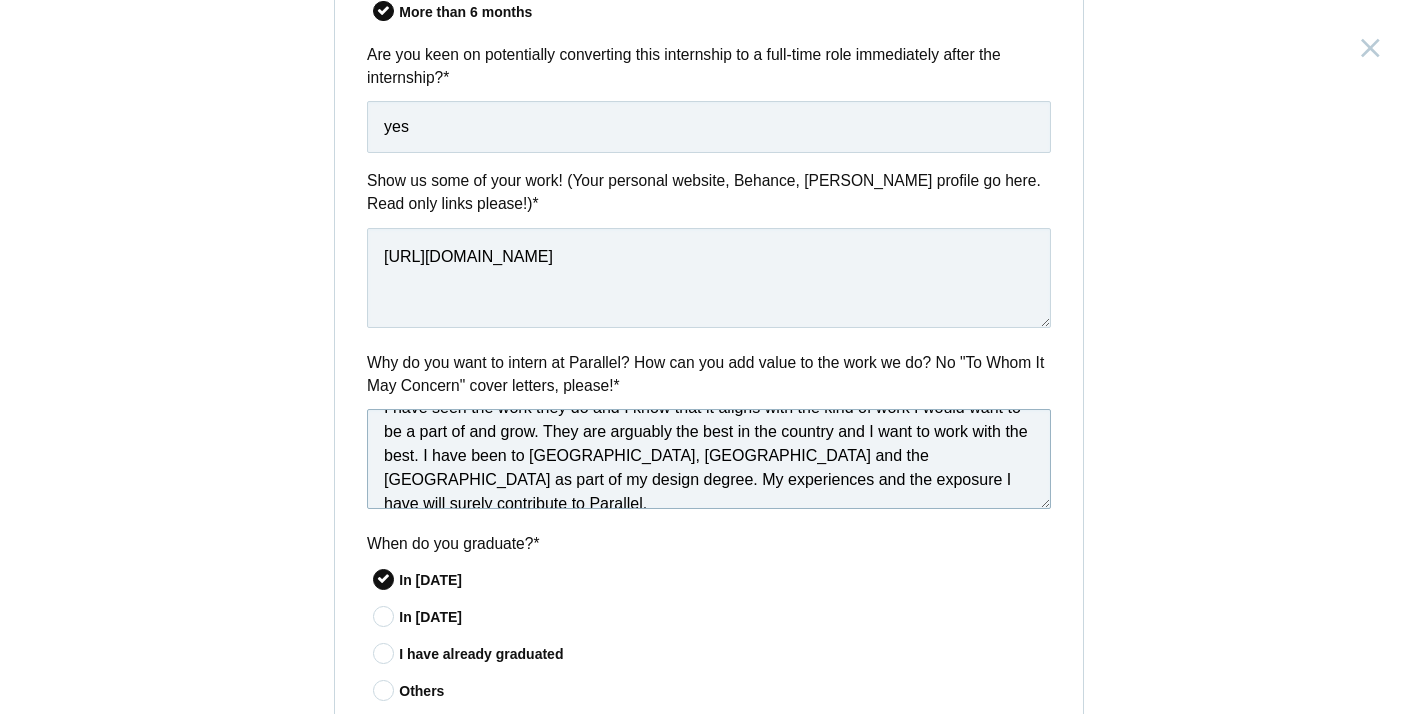 drag, startPoint x: 383, startPoint y: 435, endPoint x: 716, endPoint y: 523, distance: 344.43143 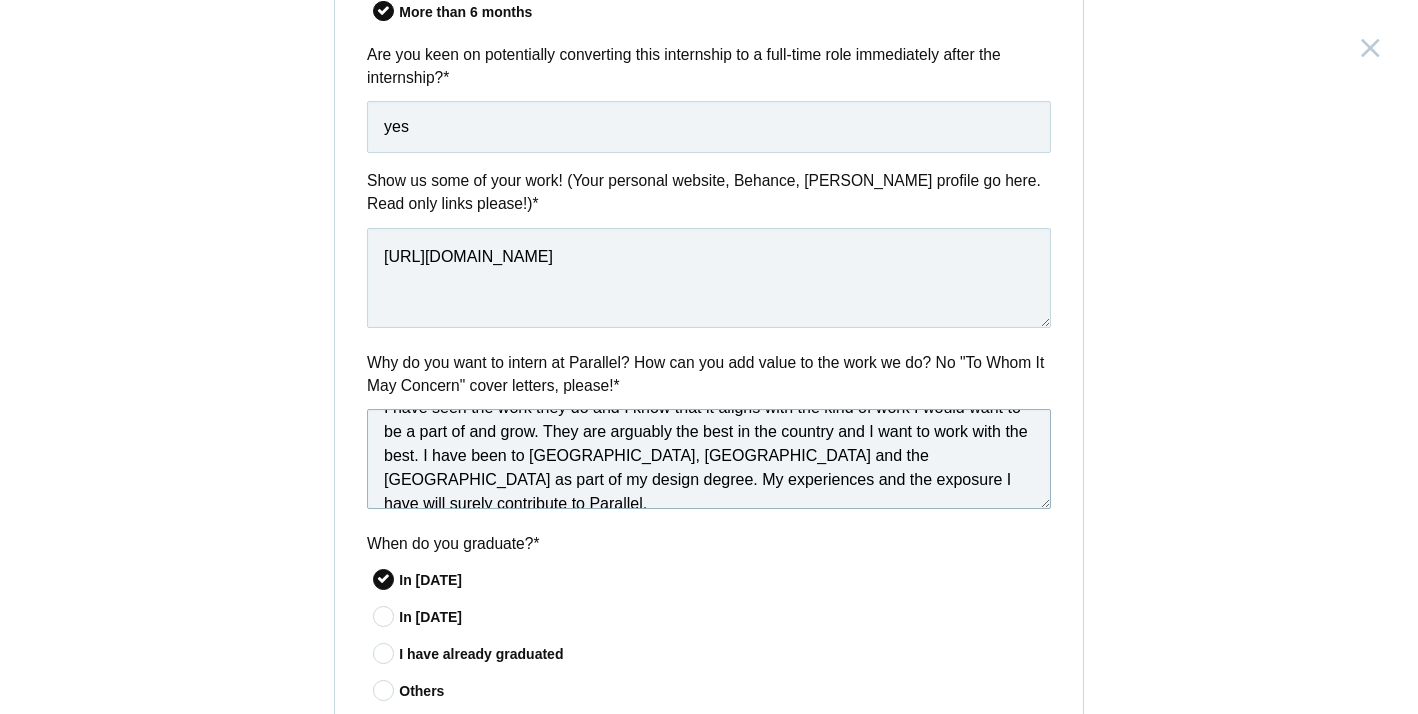 scroll, scrollTop: 872, scrollLeft: 0, axis: vertical 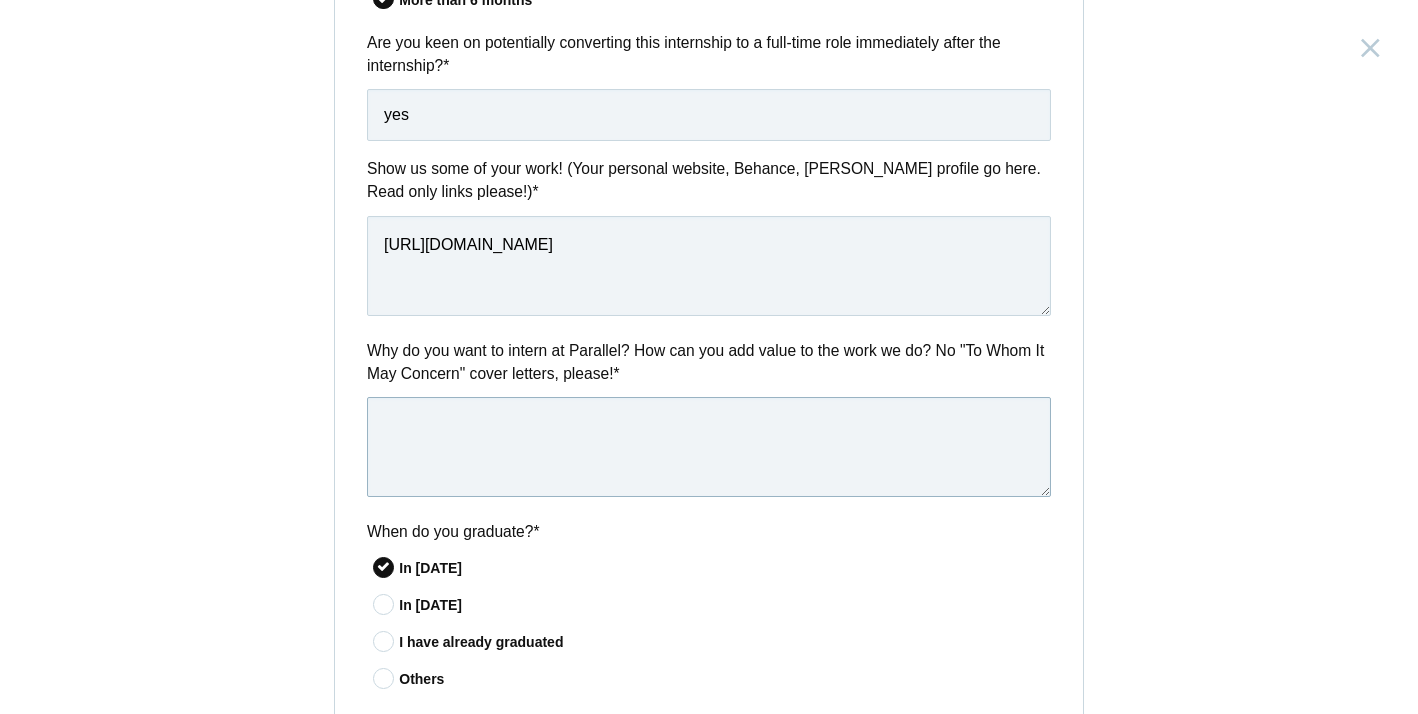 paste on "I’ve closely followed the work they do and truly believe it aligns with the kind of projects I’m passionate about and eager to grow within. They are arguably among the best in the country, and I’m driven to work with the best. As part of my design degree, I’ve had the opportunity to study and gain exposure in Australia, Italy, and the UK. These international experiences have broadened my perspective and will undoubtedly allow me to contribute meaningfully to Parallel." 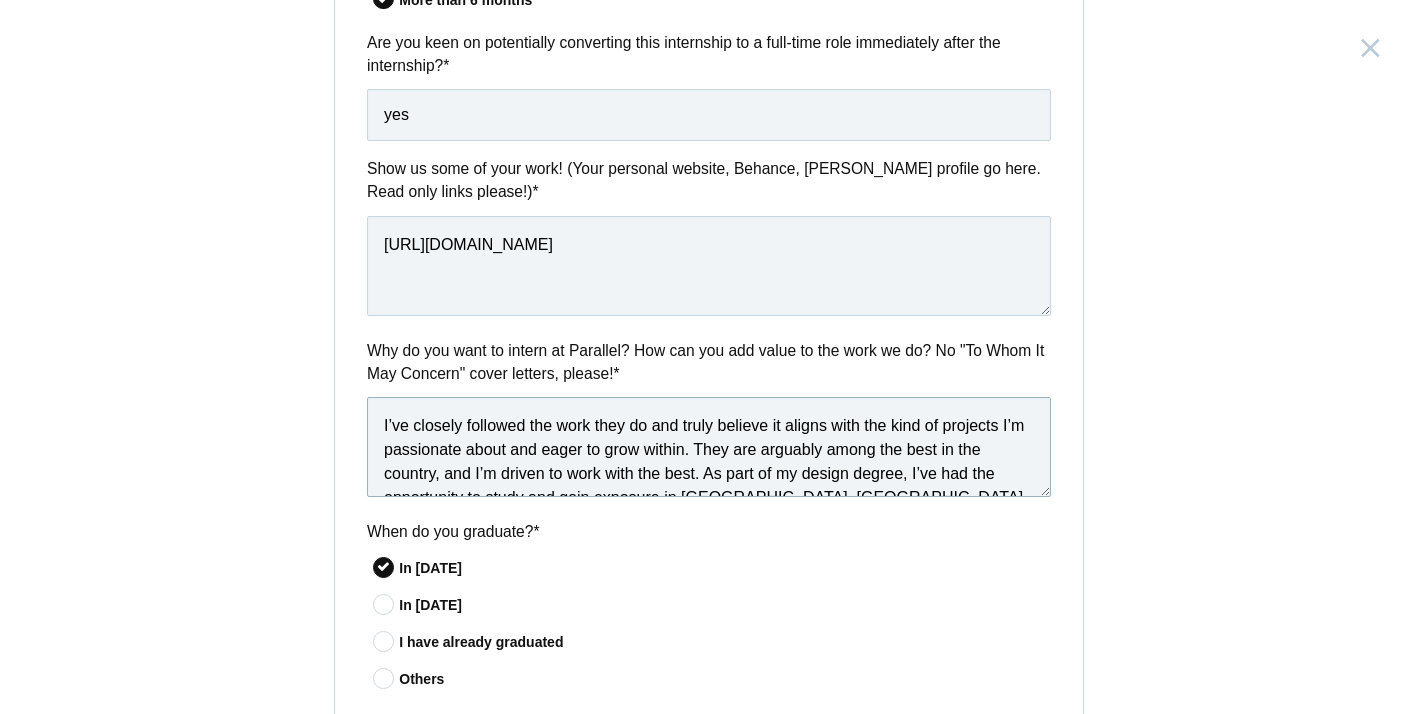 scroll, scrollTop: 78, scrollLeft: 0, axis: vertical 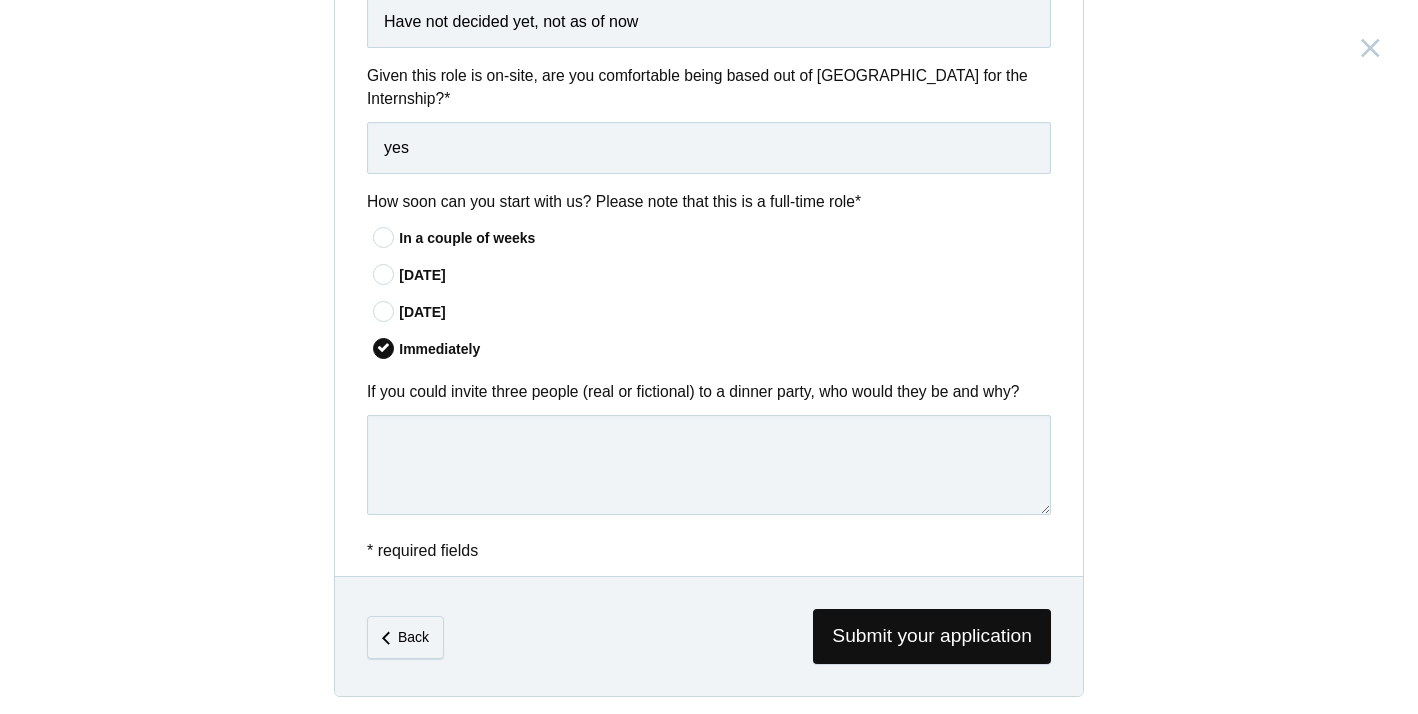 type on "I’ve closely followed the work they do and truly believe it aligns with the kind of projects I’m passionate about and eager to grow within. They are arguably among the best in the country, and I’m driven to work with the best. As part of my design degree, I’ve had the opportunity to study and gain exposure in Australia, Italy, and the UK. These international experiences have broadened my perspective and will undoubtedly allow me to contribute meaningfully to Parallel." 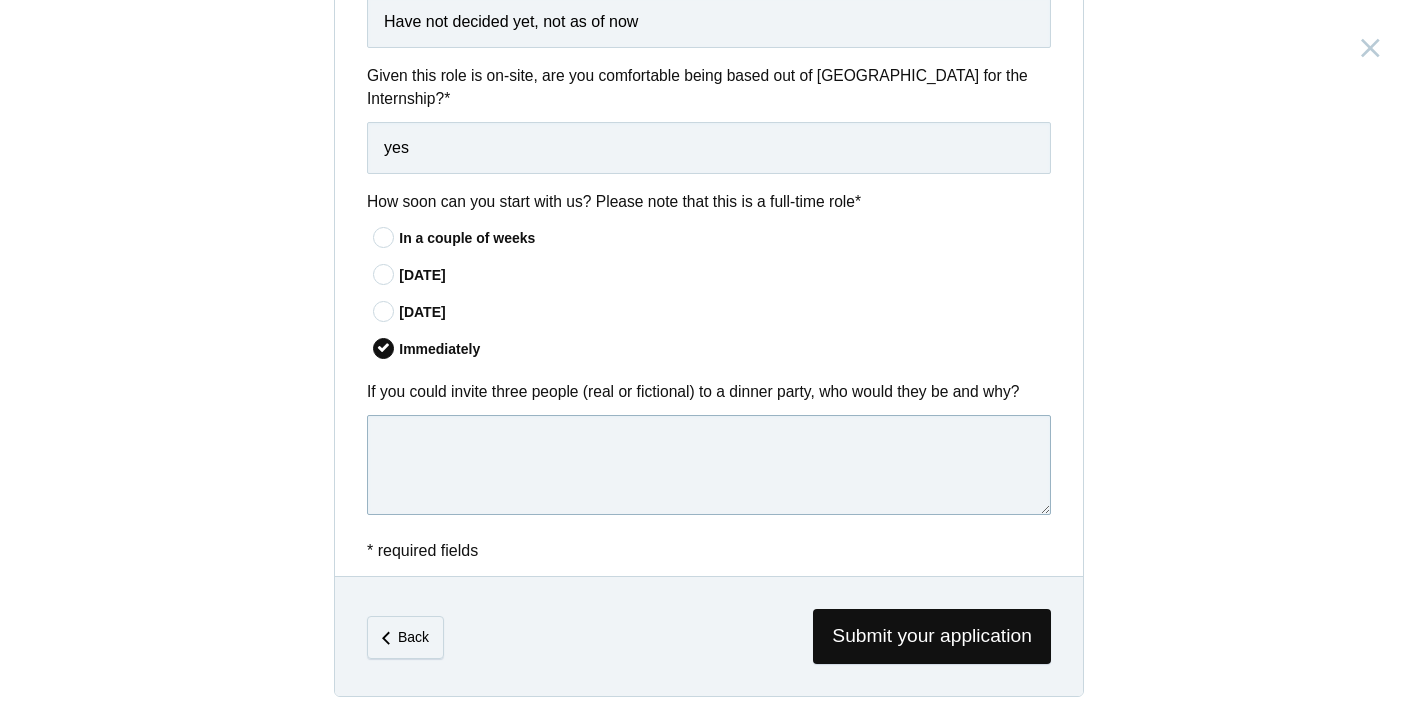 click at bounding box center [709, 465] 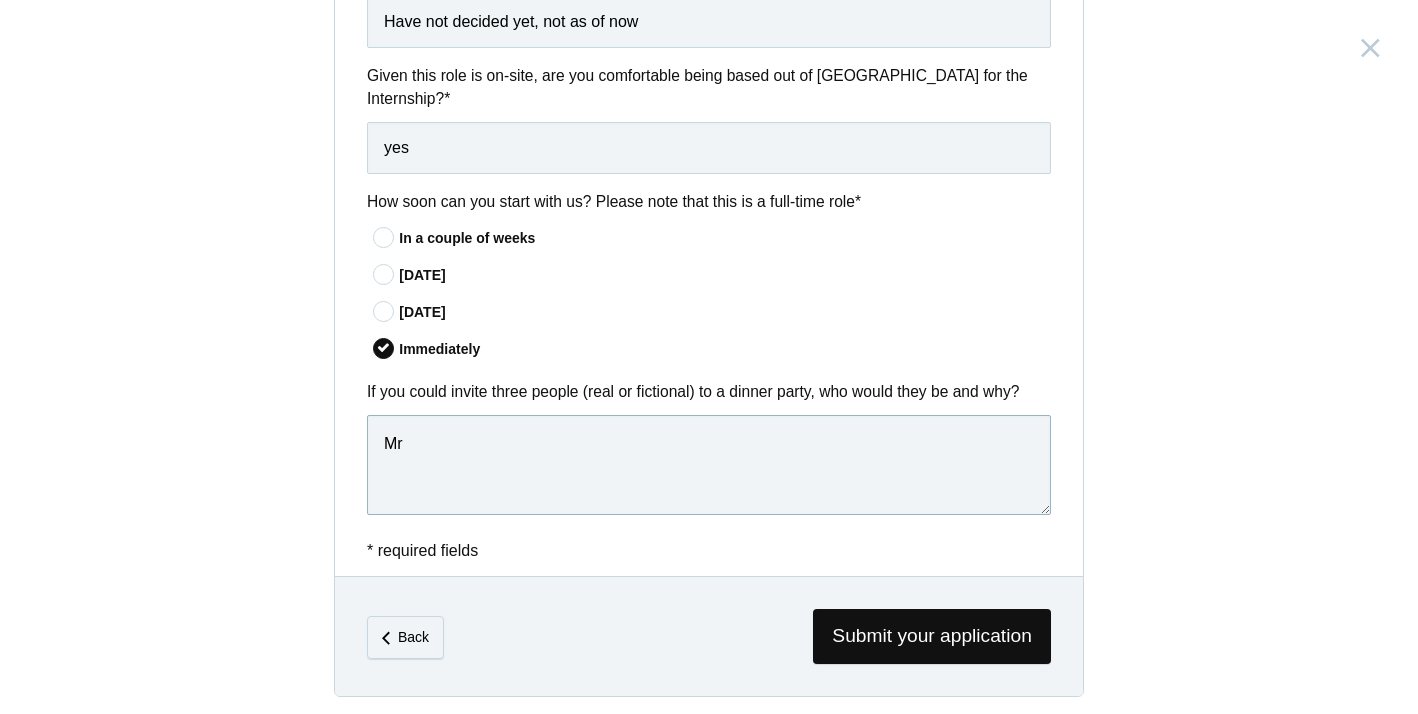 type on "M" 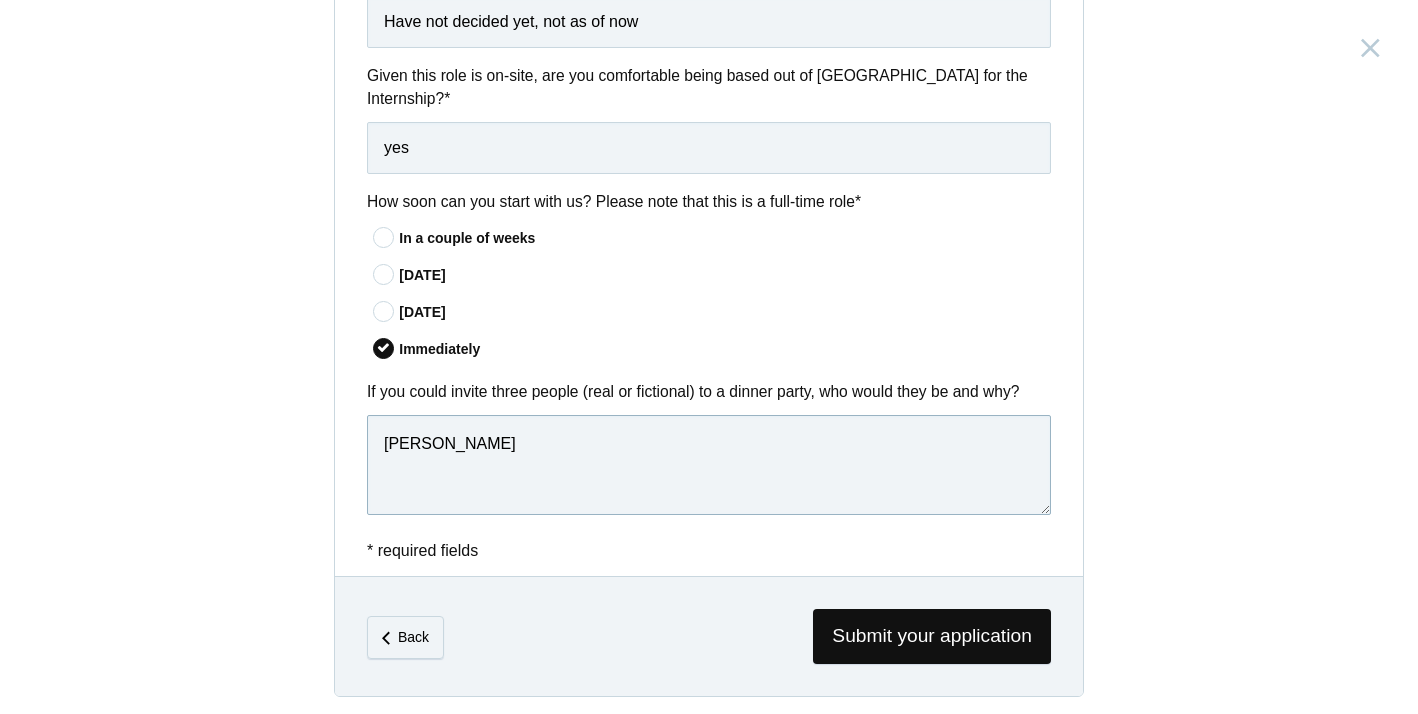 click on "[PERSON_NAME]" at bounding box center [709, 465] 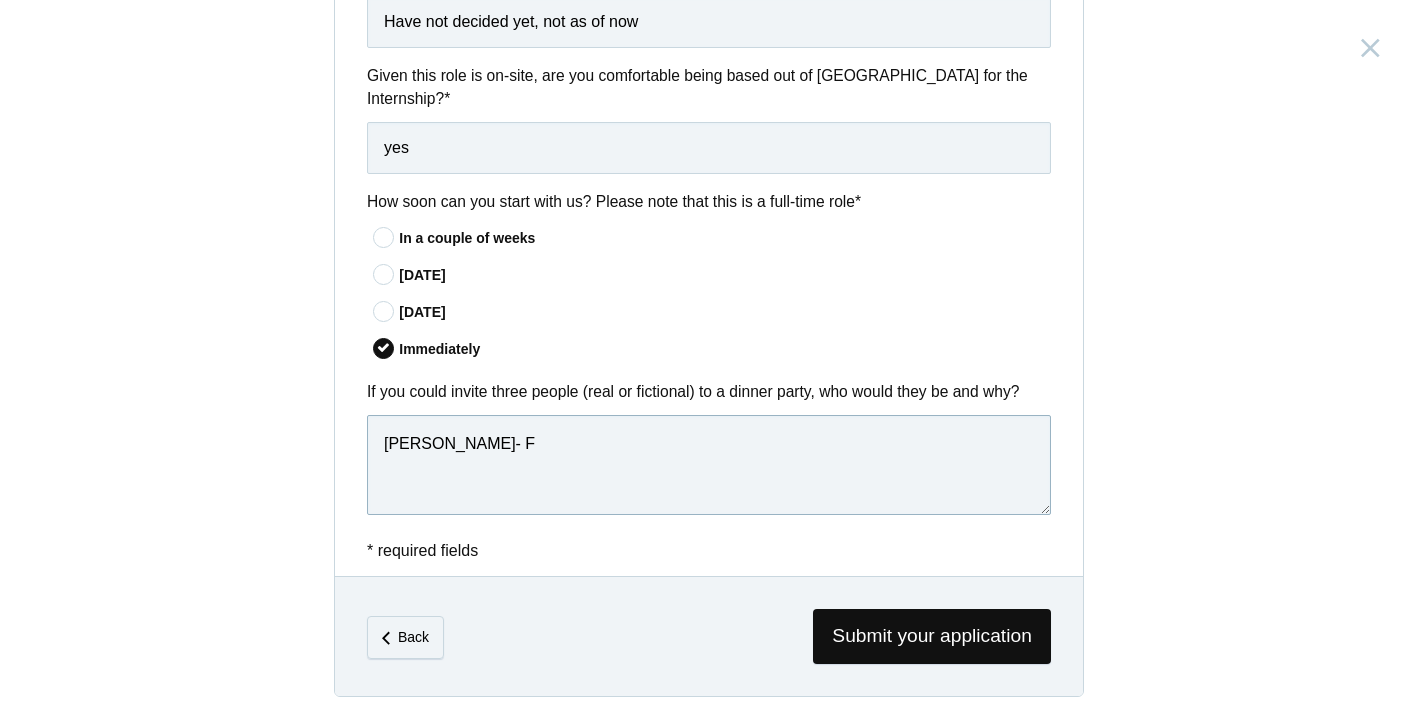 type on "Robin Dhanwani-" 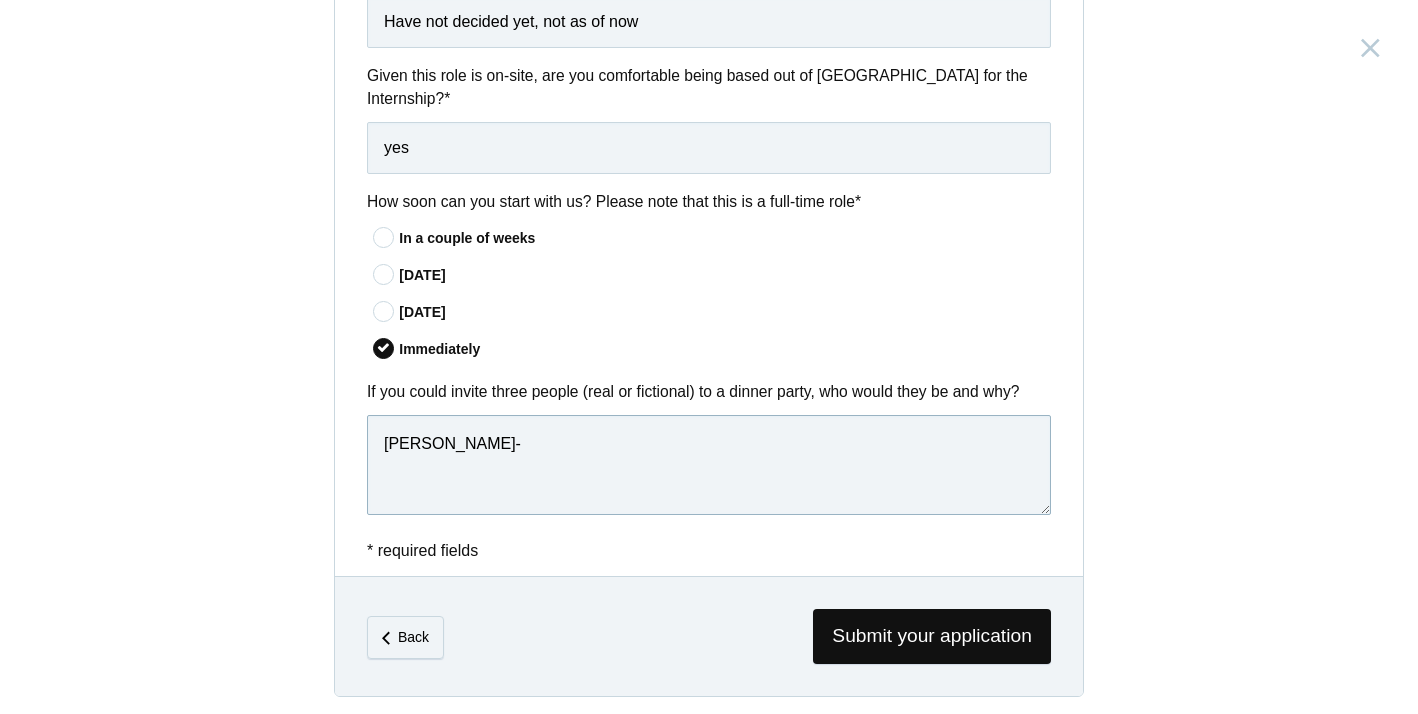 click on "Robin Dhanwani-" at bounding box center [709, 465] 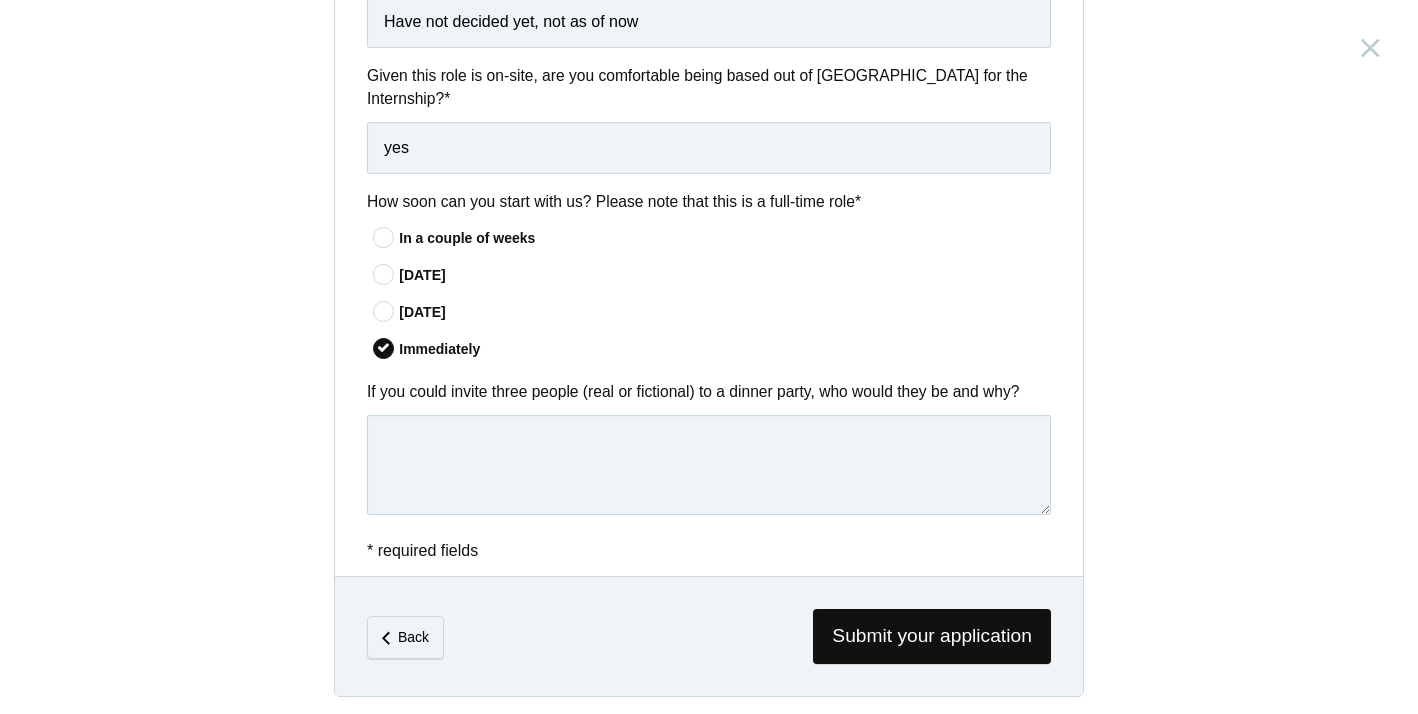 click on "Personal
Full name  *
Dev Mayur Mange
Email address  *
devdezigns@outlook.com
Phone number  *
9620915755
CV / Resume
We accept Word, PDF, and ODT files
Questions
How long can you intern for?   *
* yes" at bounding box center (709, -455) 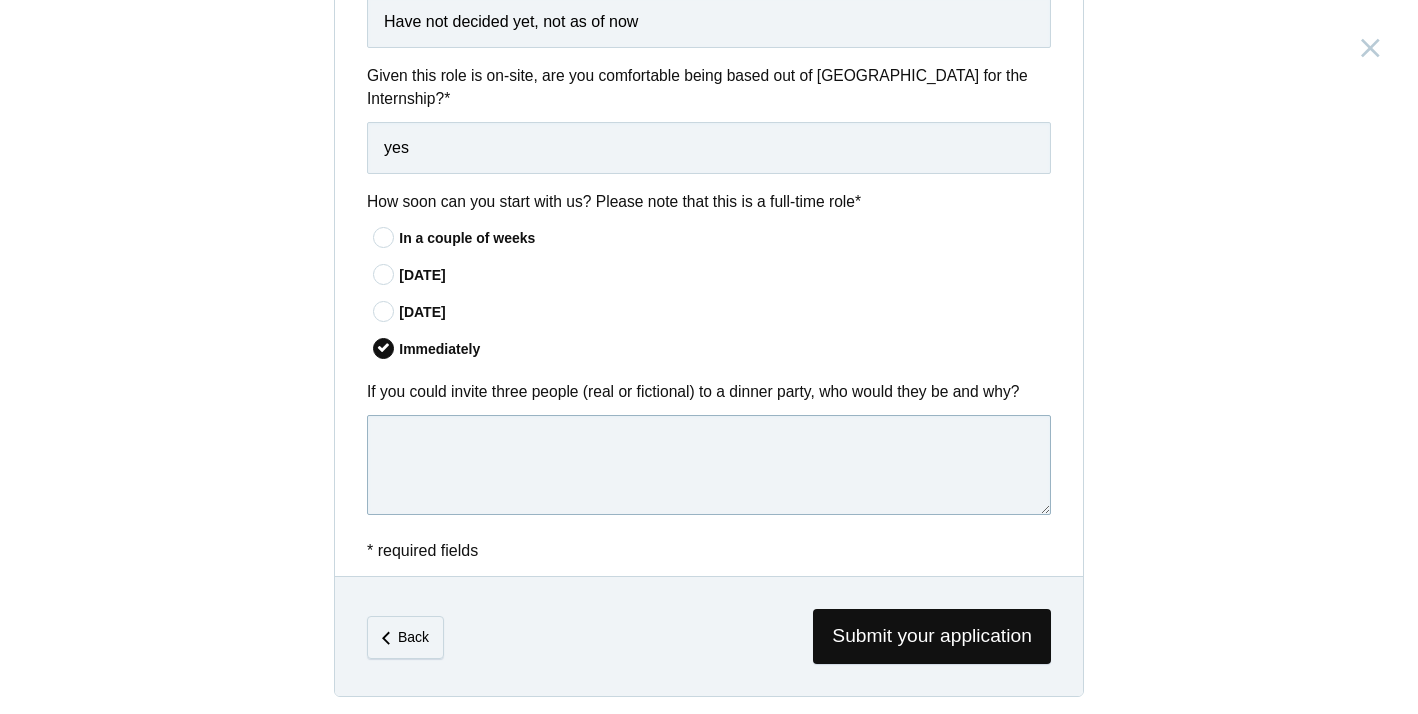click at bounding box center (709, 465) 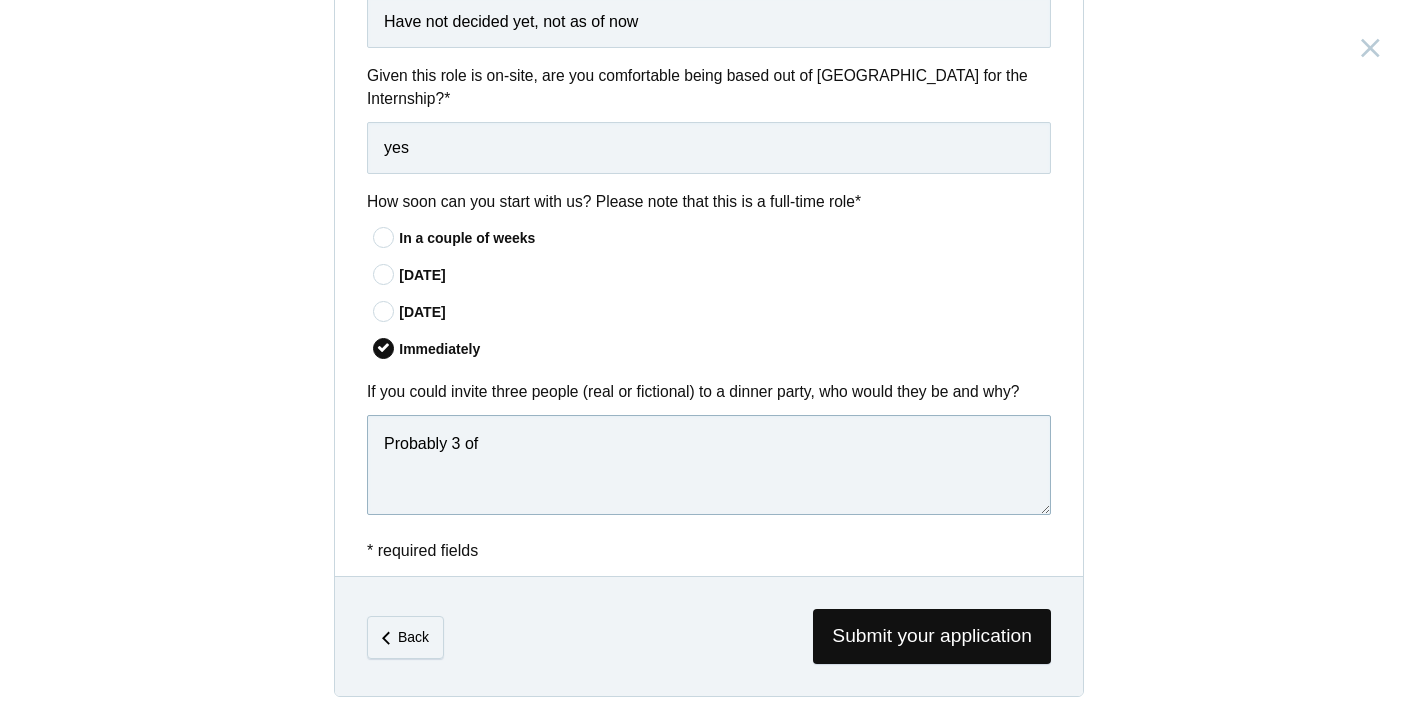 type on "Probably 3 of" 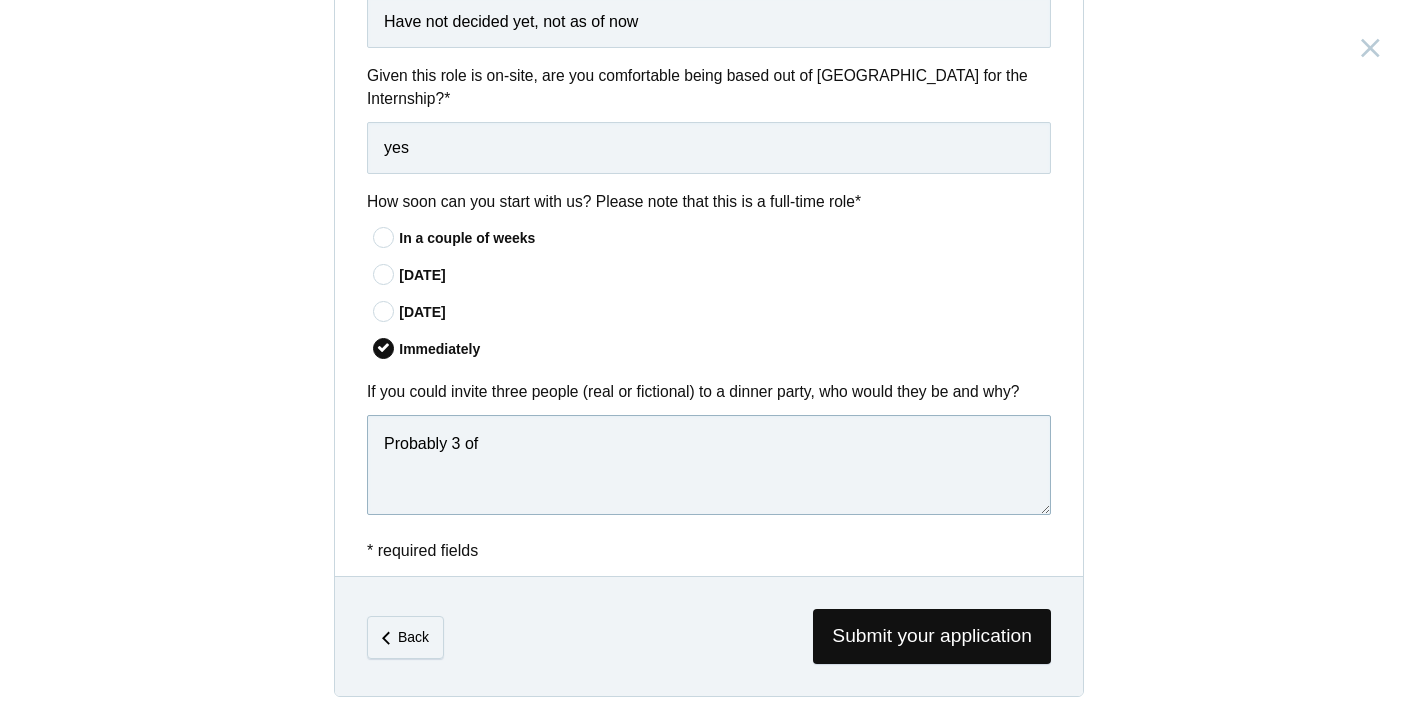 click on "Probably 3 of" at bounding box center [709, 465] 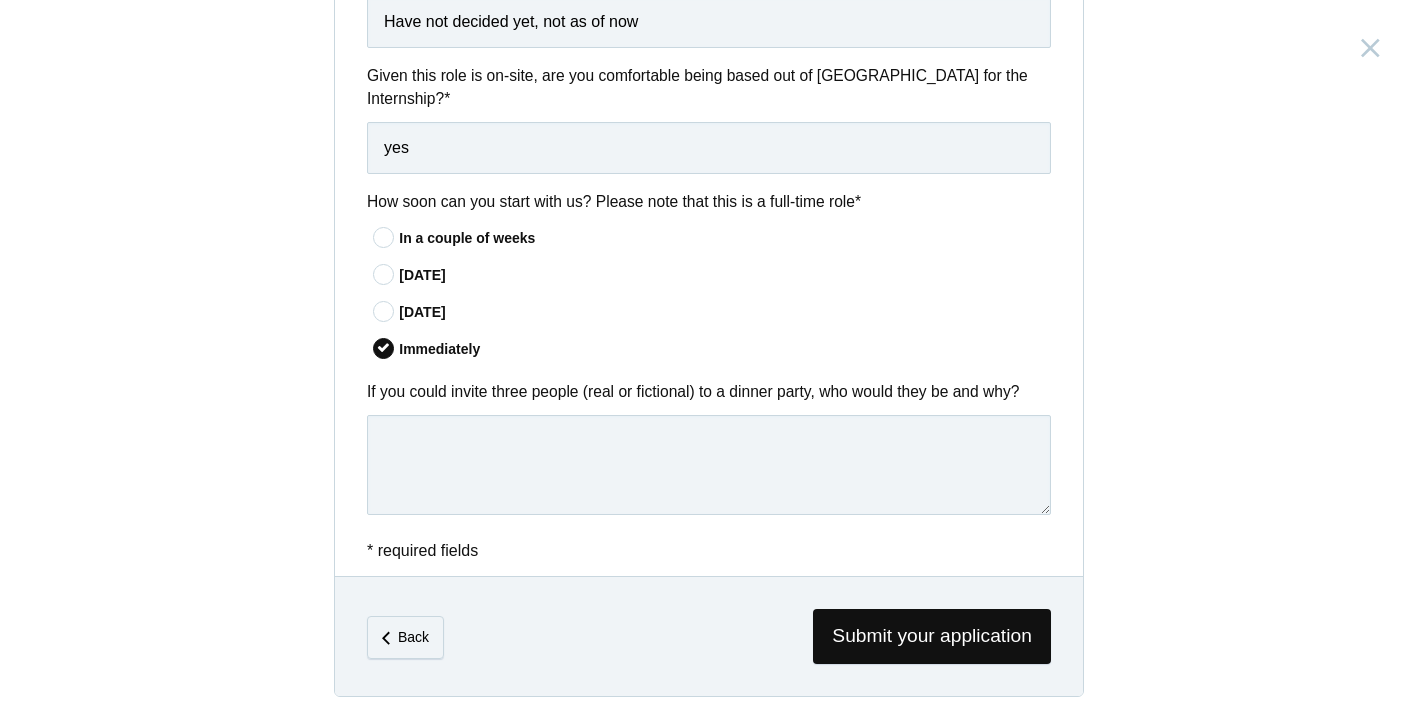 click on "* required fields" at bounding box center [422, 550] 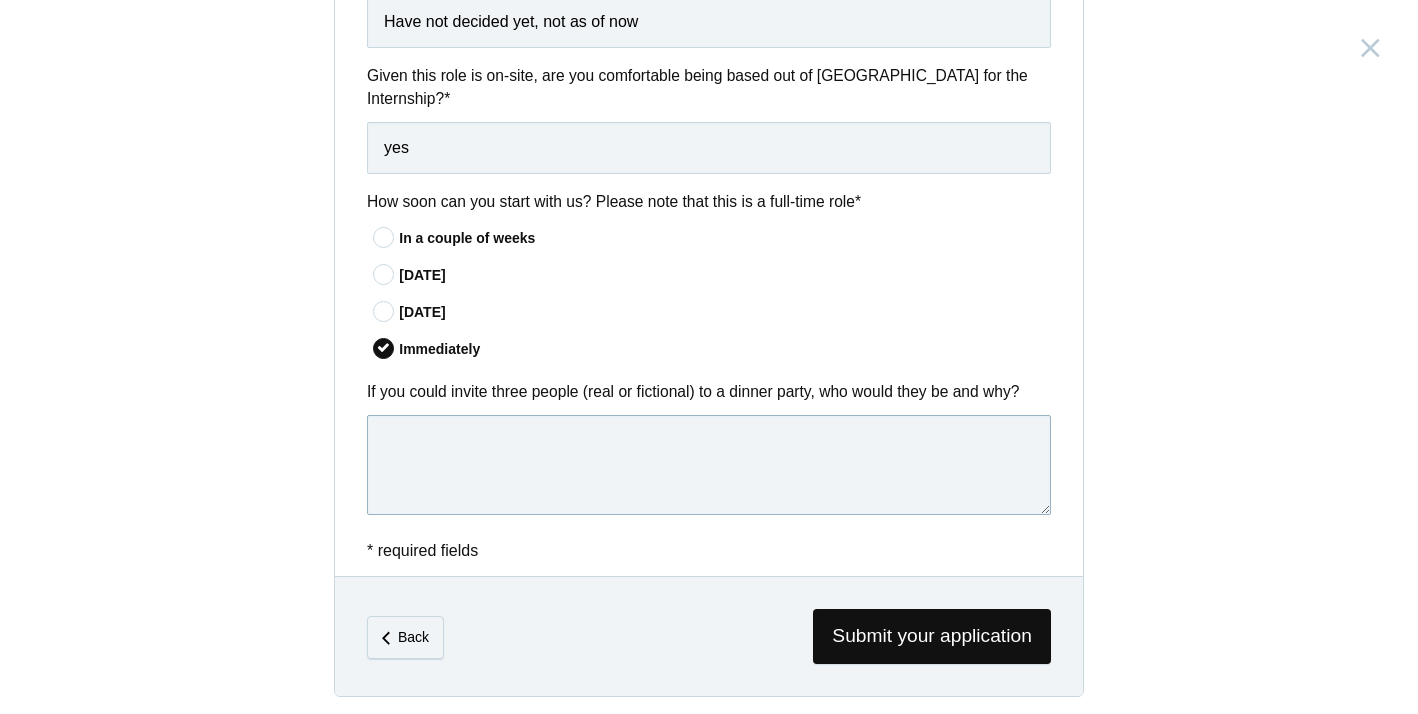 click at bounding box center (709, 465) 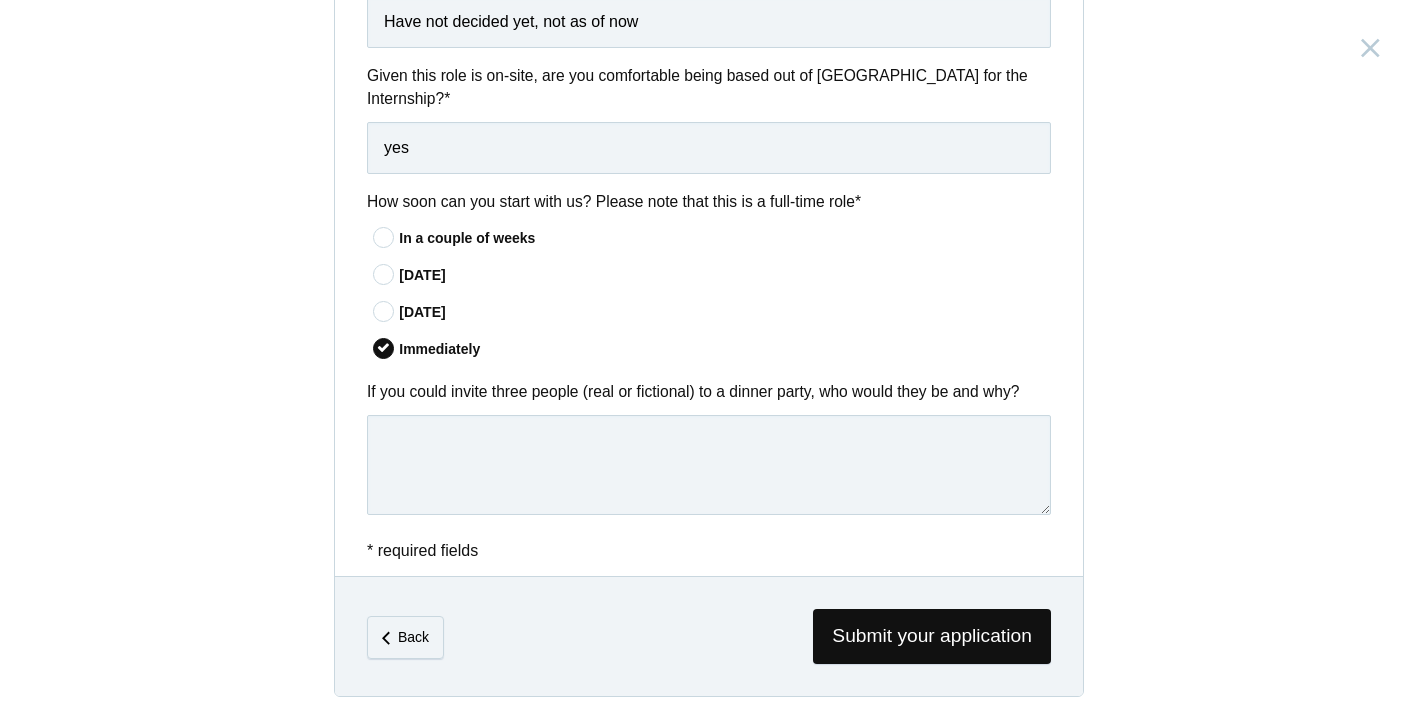 click on "Personal
Full name  *
Dev Mayur Mange
Email address  *
devdezigns@outlook.com
Phone number  *
9620915755
CV / Resume
We accept Word, PDF, and ODT files
Questions
How long can you intern for?   *
* yes" at bounding box center [709, -455] 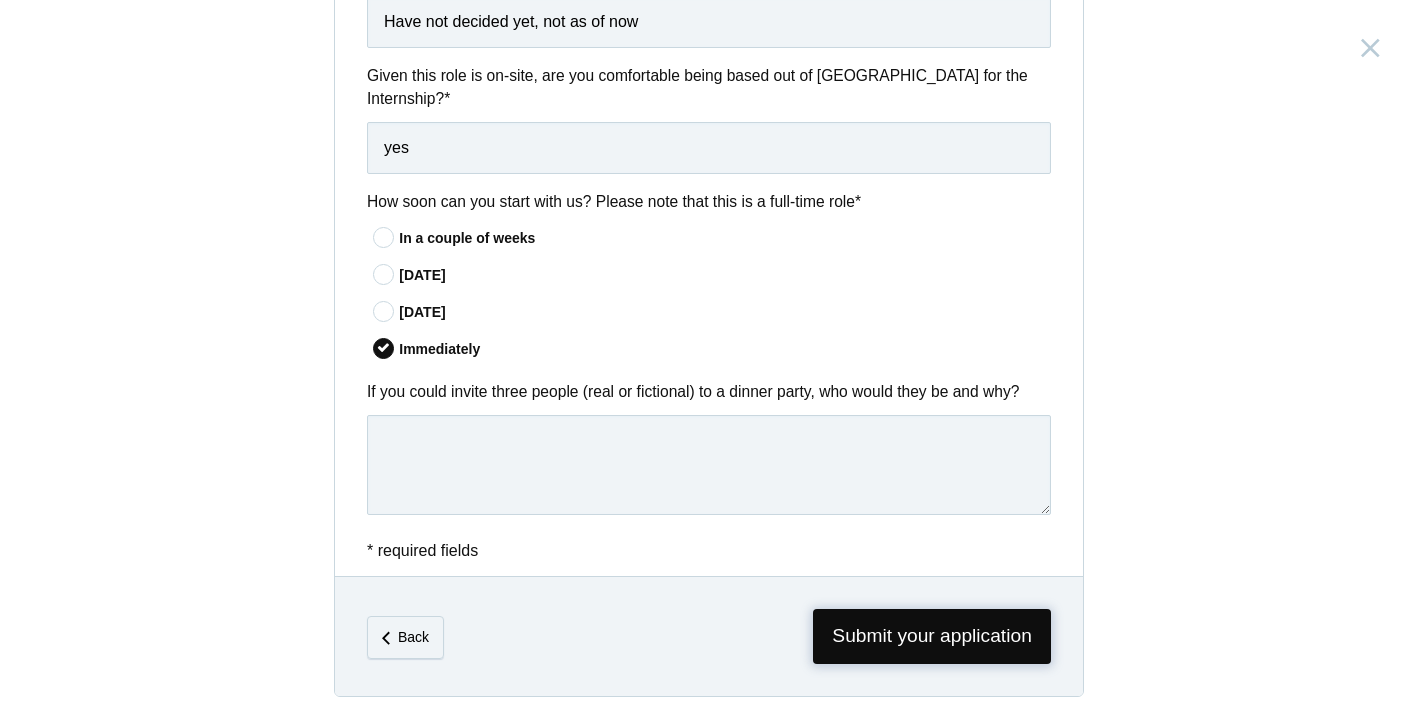 click on "Submit your application" at bounding box center (932, 636) 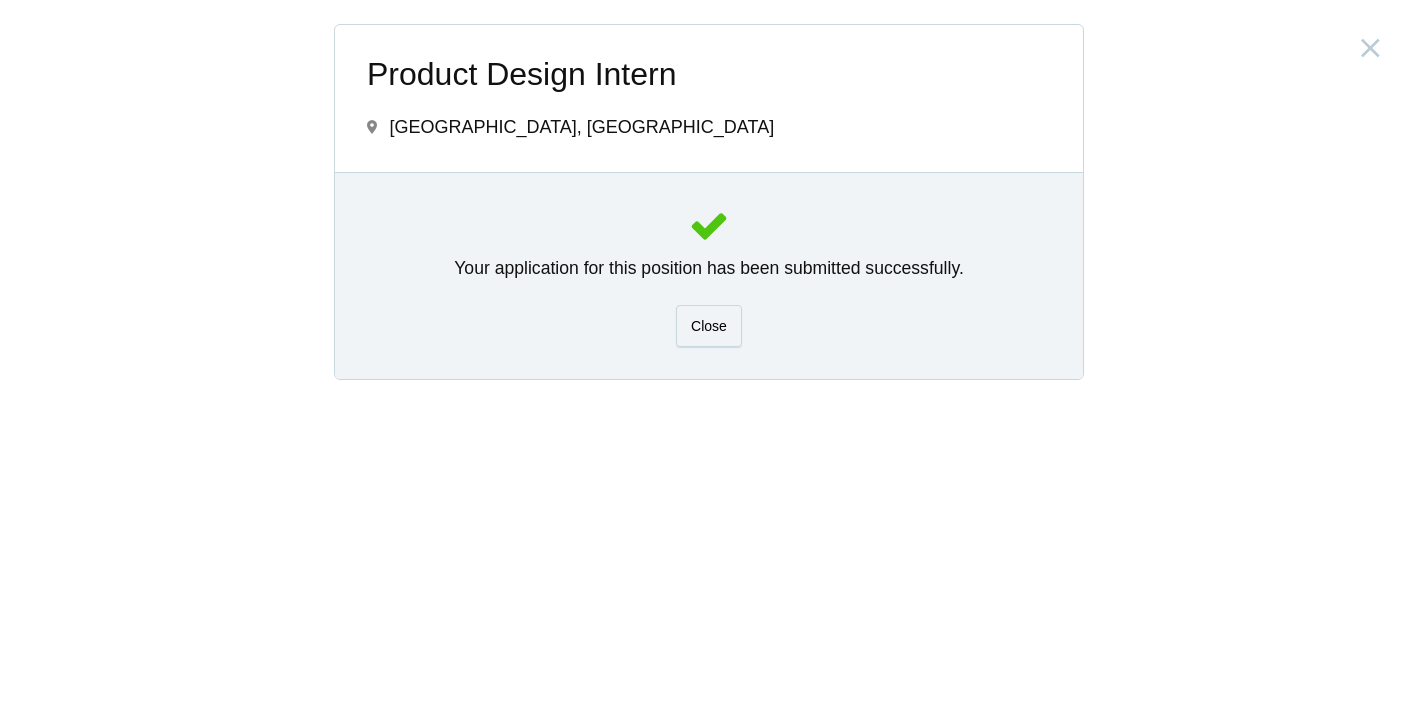 click on "Product Design Intern
India, Bangalore
Submitting form failed, try again.
Retry
Your application for this position has been submitted successfully.
Close
Personal
Full name  *
Dev Mayur Mange
Email address  *
devdezigns@outlook.com
Phone number  *
9620915755
CV / Resume
We accept Word, PDF, and ODT files
* *" at bounding box center (709, 357) 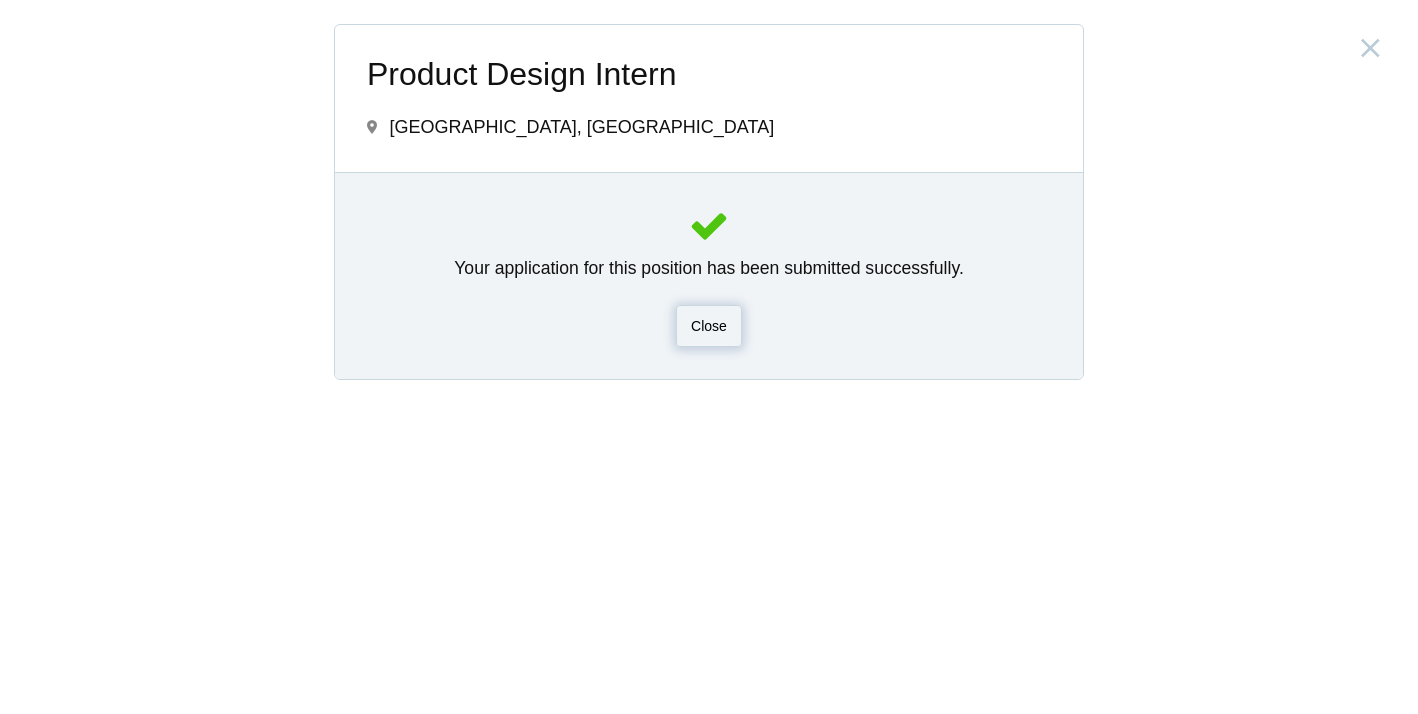 click on "Close" at bounding box center [709, 326] 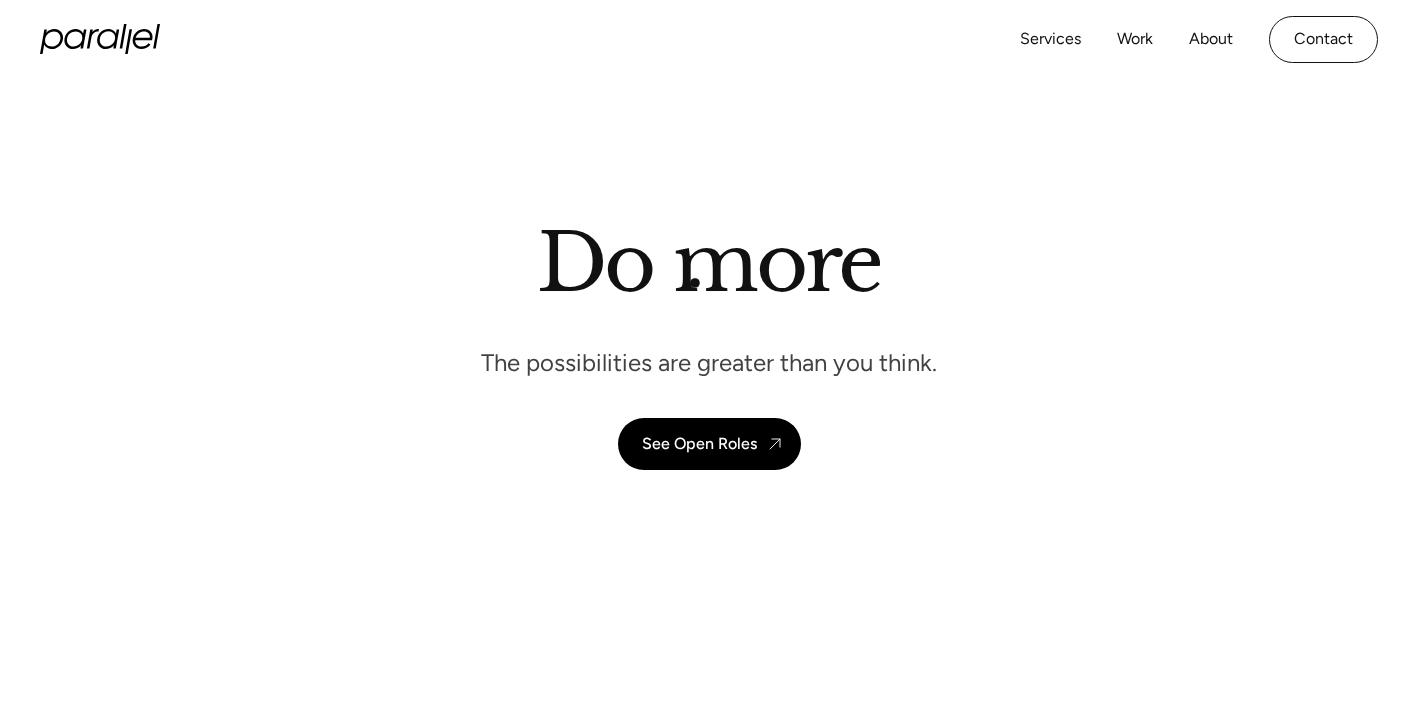 scroll, scrollTop: 0, scrollLeft: 0, axis: both 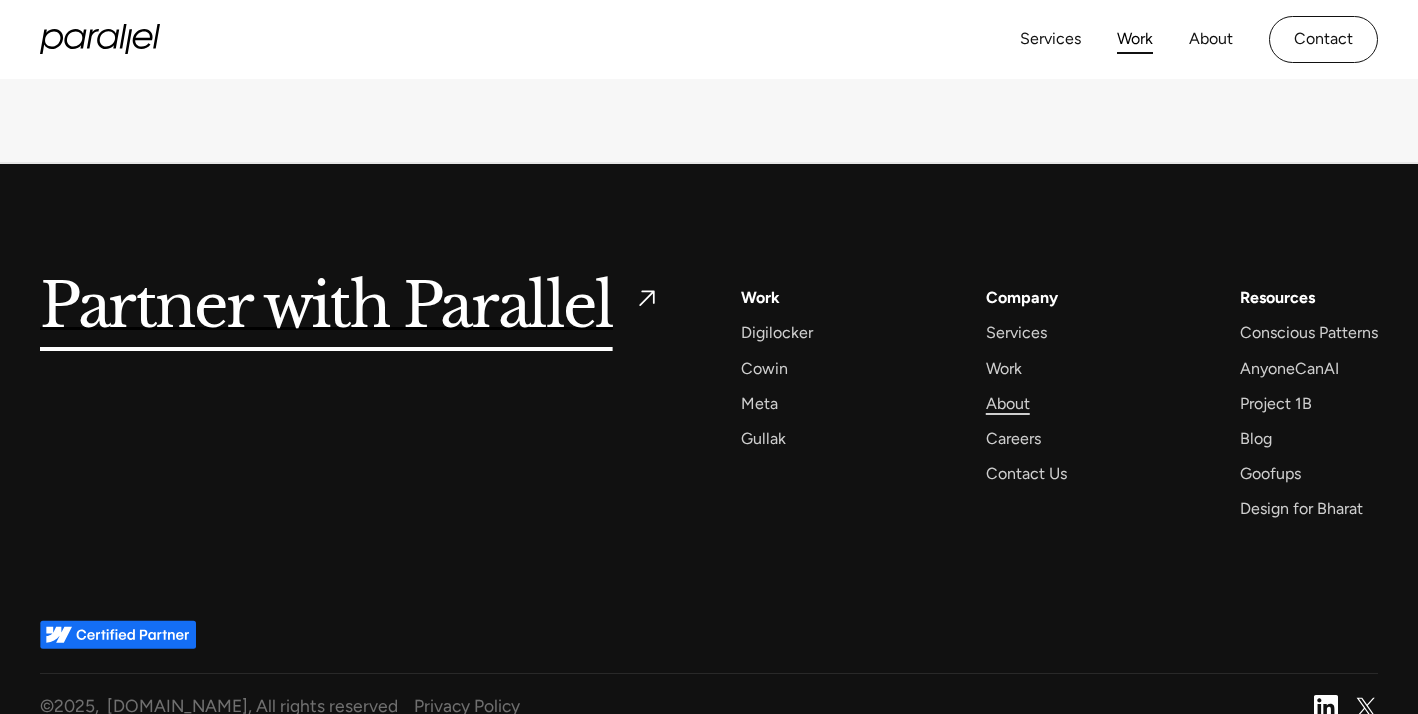 click on "About" at bounding box center (1008, 403) 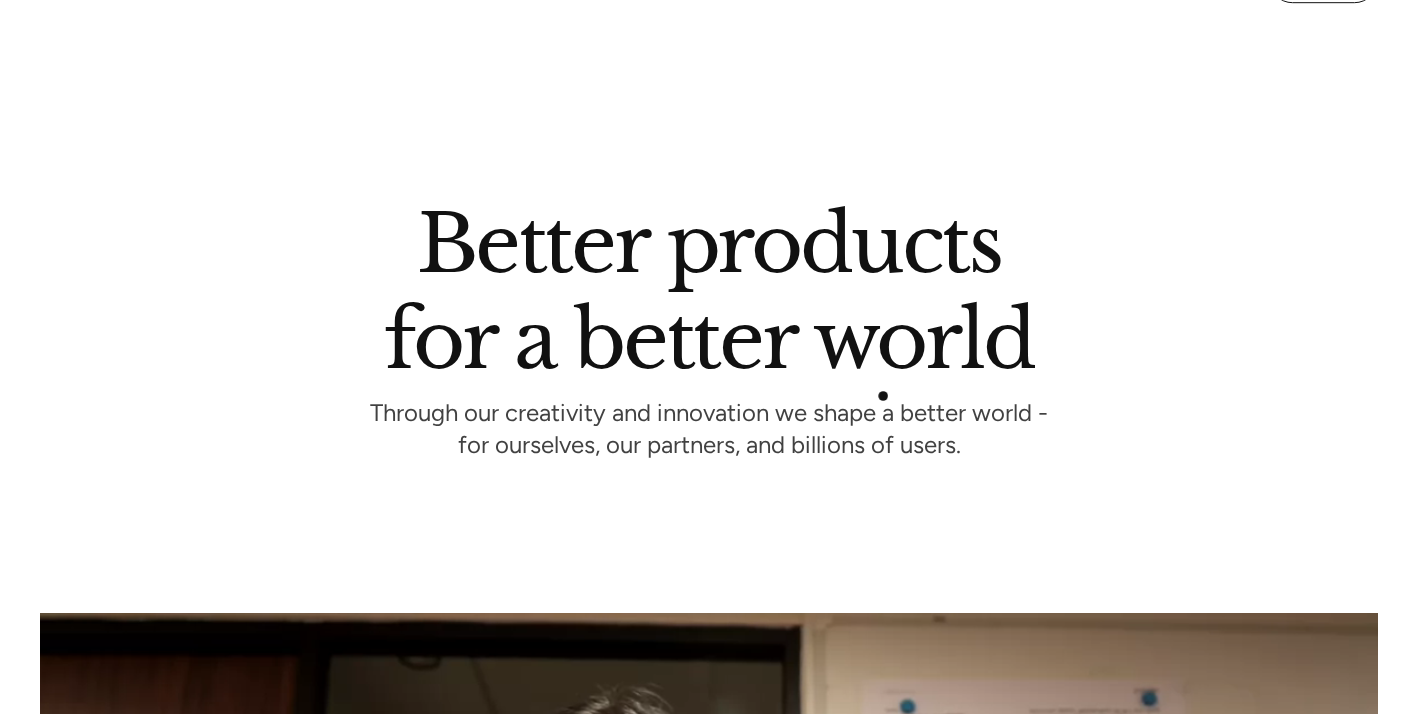 scroll, scrollTop: 1116, scrollLeft: 0, axis: vertical 